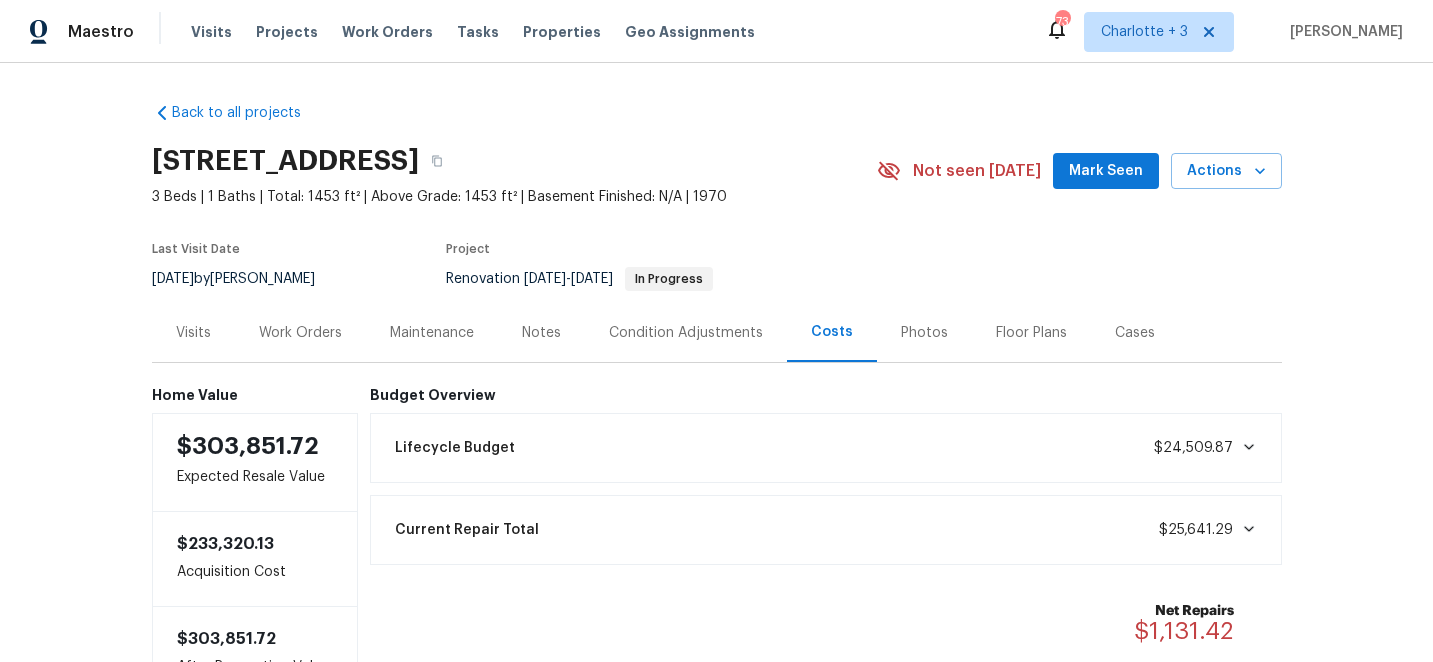 scroll, scrollTop: 0, scrollLeft: 0, axis: both 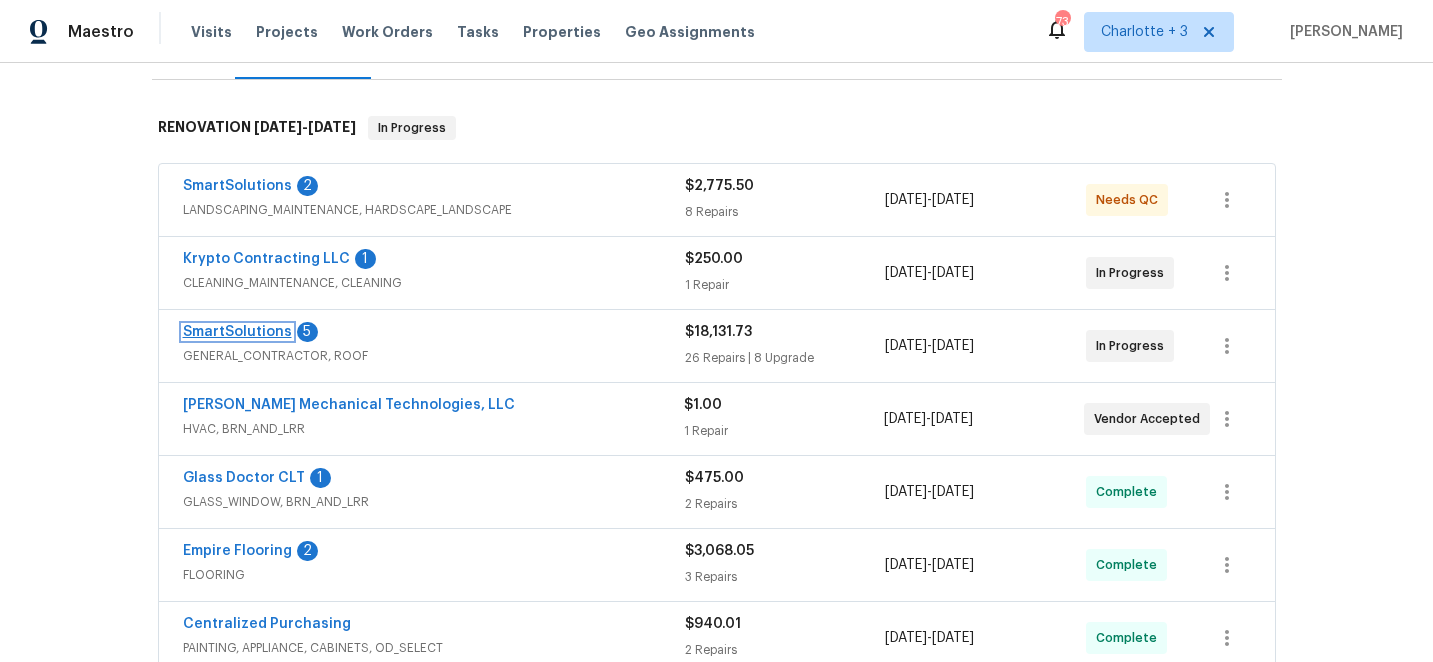 click on "SmartSolutions" at bounding box center (237, 332) 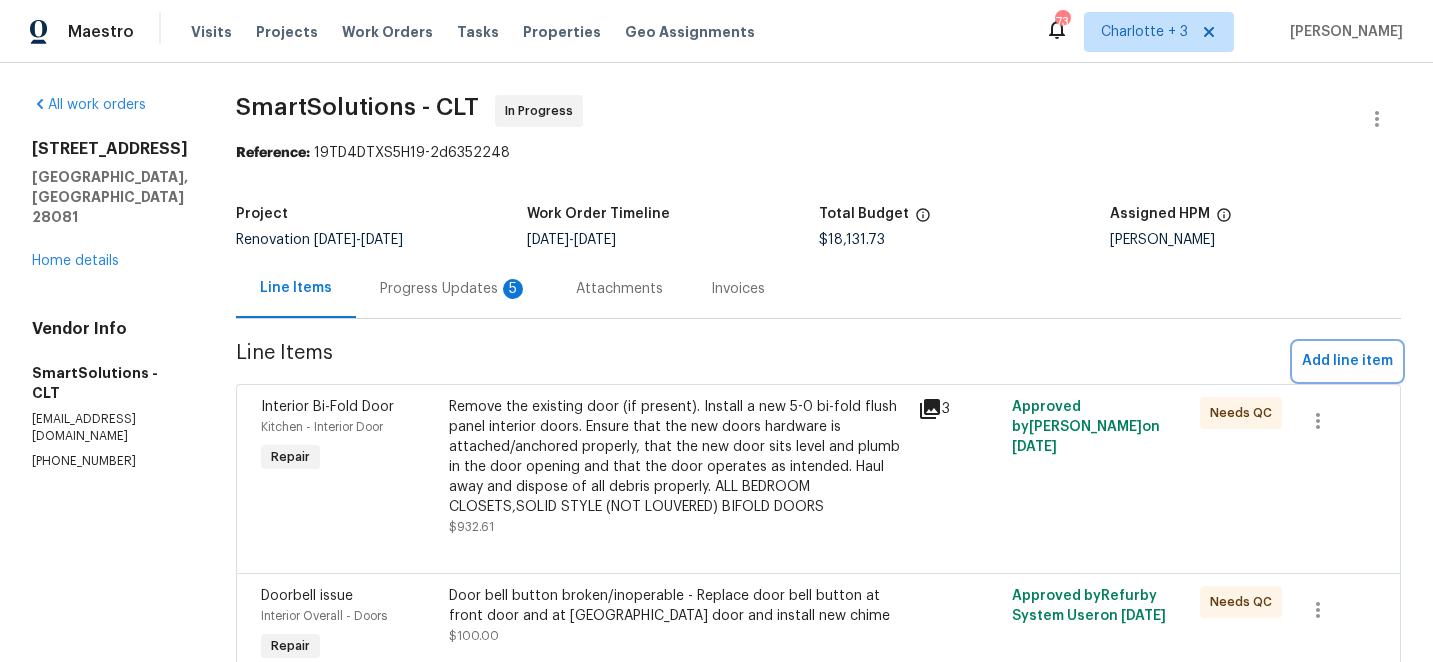 click on "Add line item" at bounding box center [1347, 361] 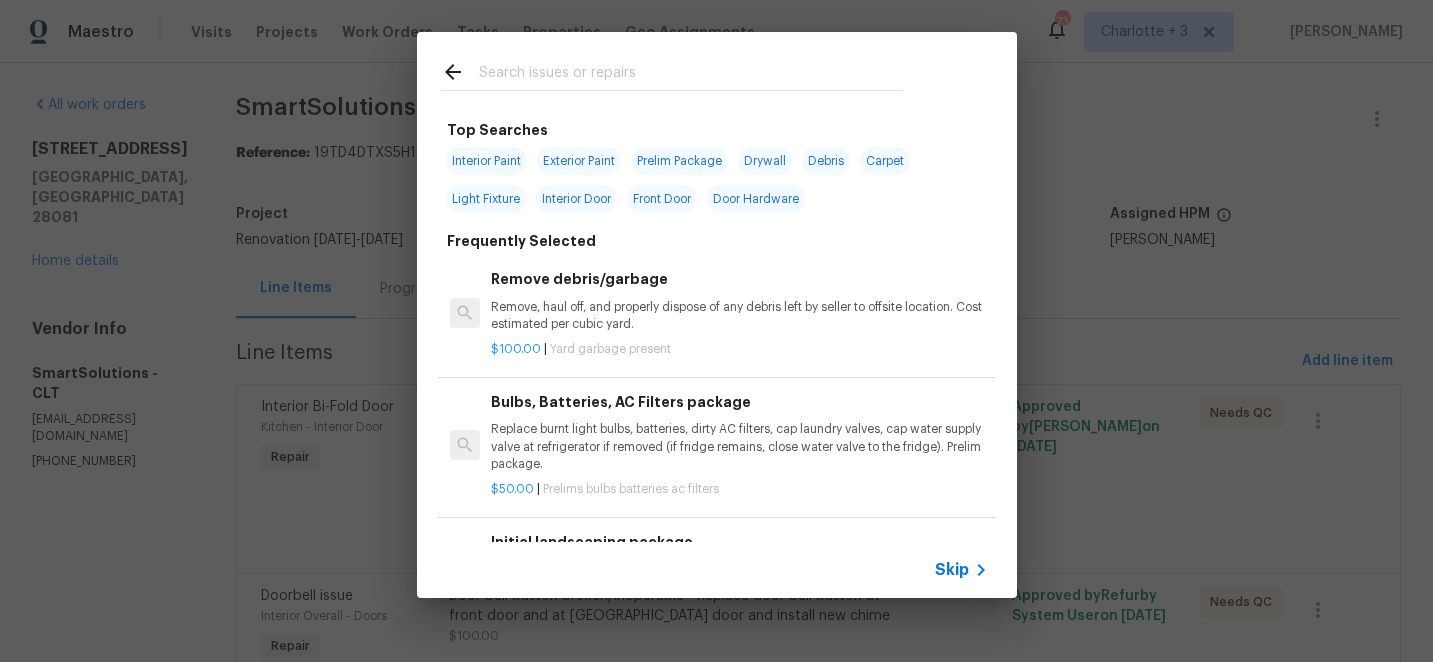 click at bounding box center [691, 75] 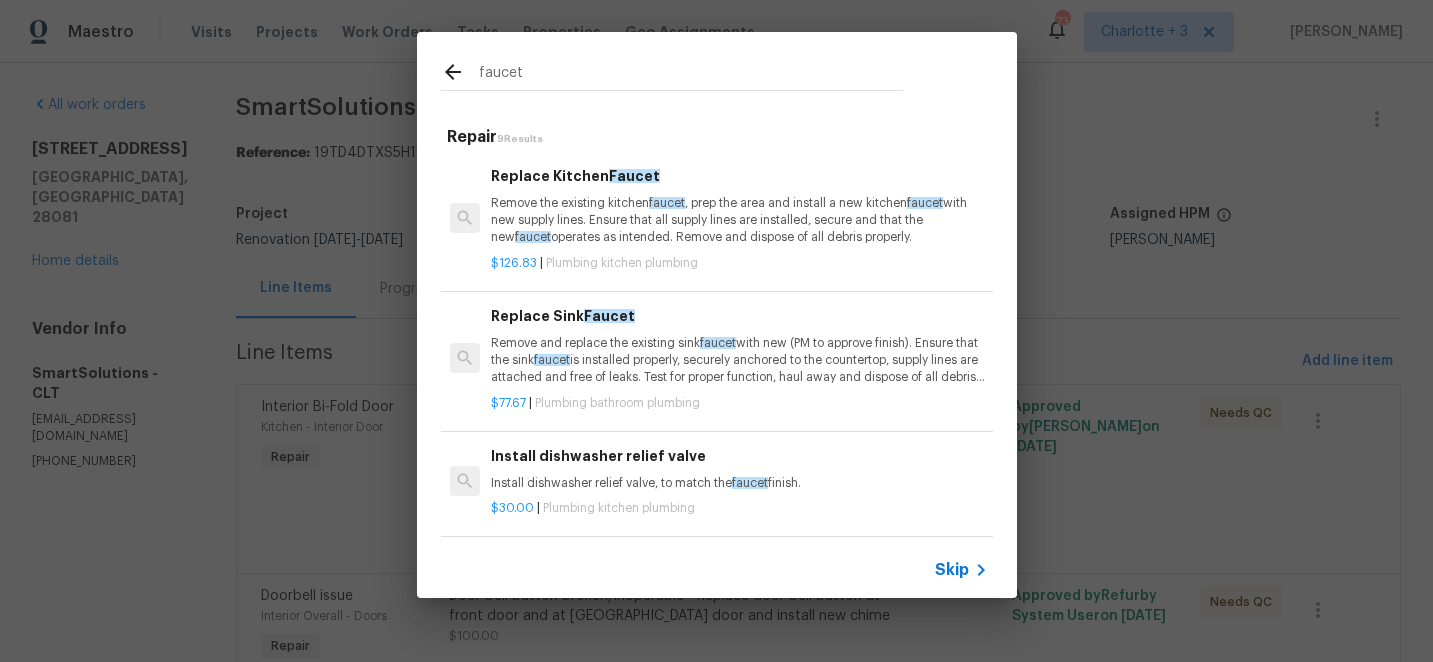 type on "faucet" 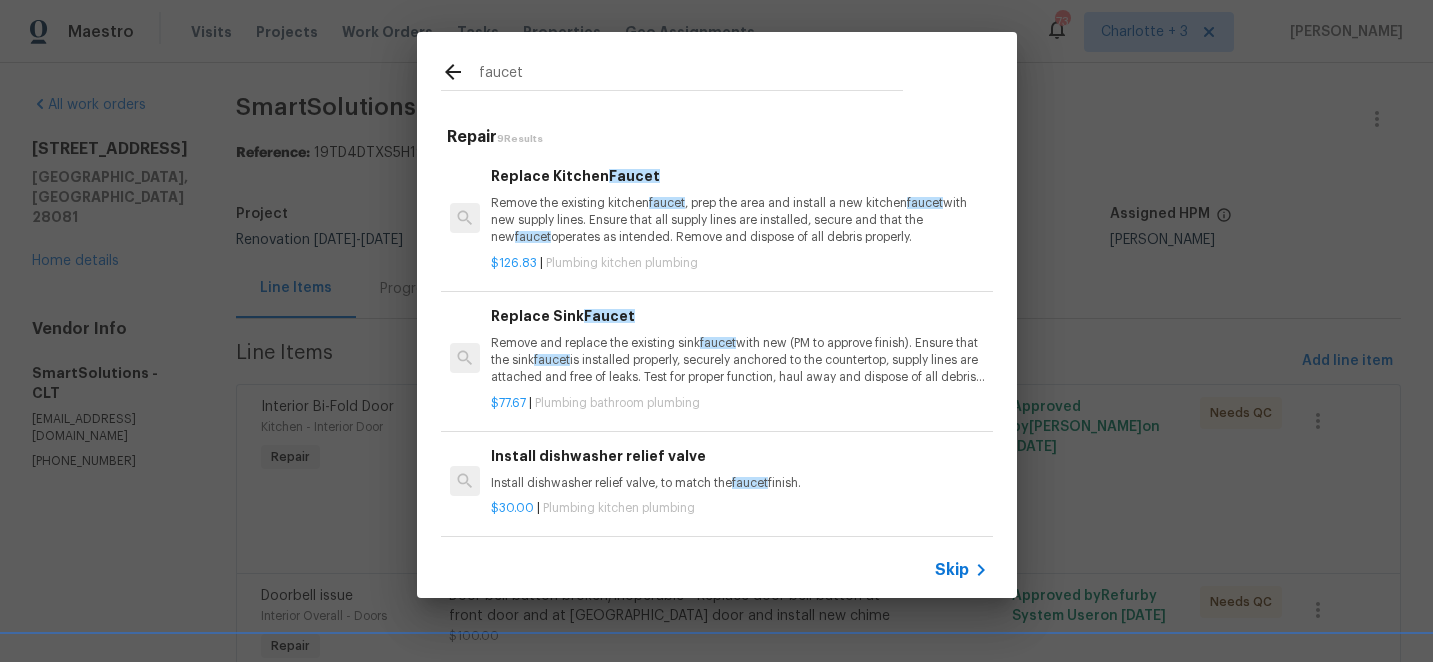 click on "Remove the existing kitchen  faucet , prep the area and install a new kitchen  faucet  with new supply lines. Ensure that all supply lines are installed, secure and that the new  faucet  operates as intended. Remove and dispose of all debris properly." at bounding box center [739, 220] 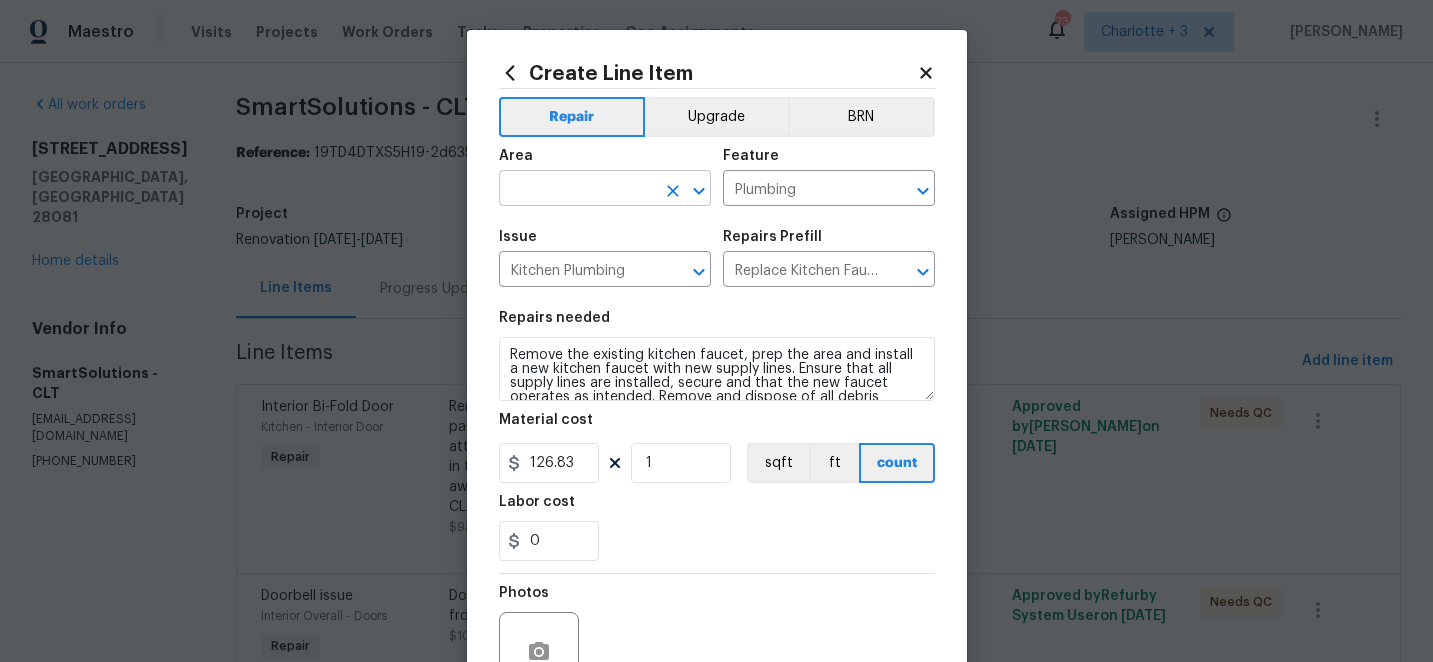 click at bounding box center (577, 190) 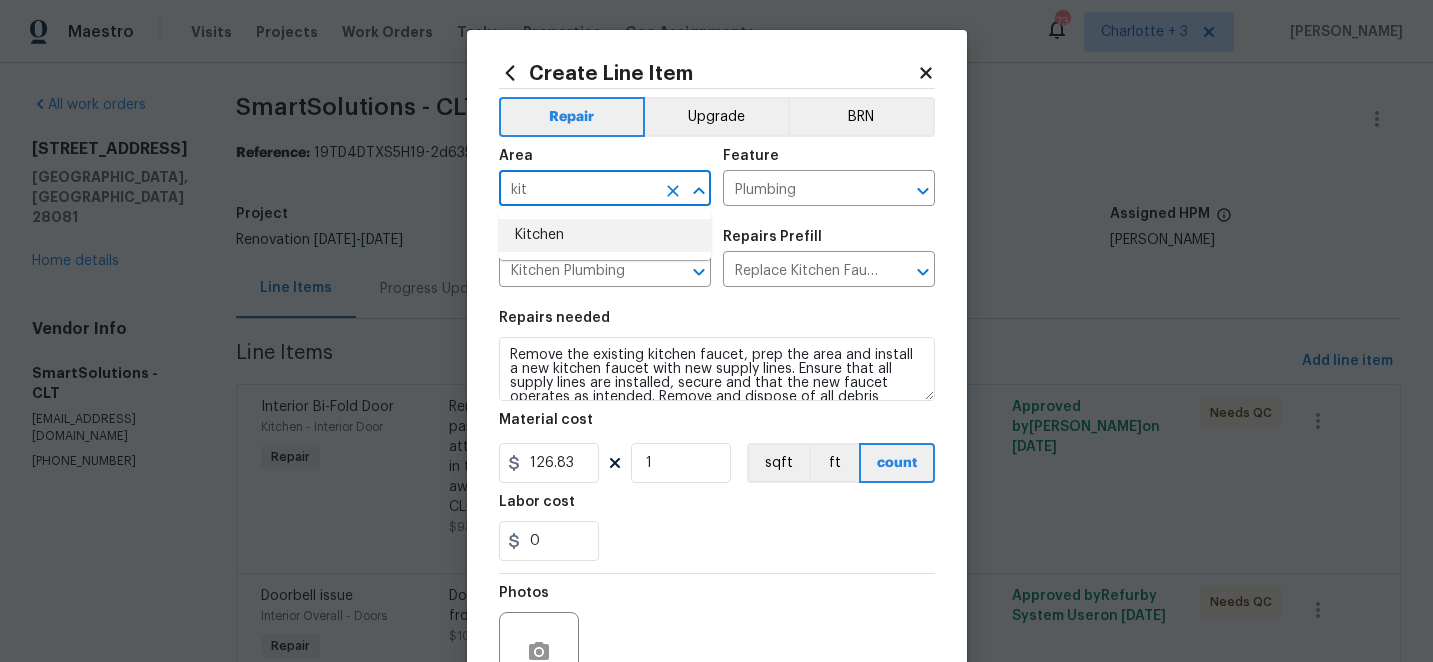 click on "Kitchen" at bounding box center (605, 235) 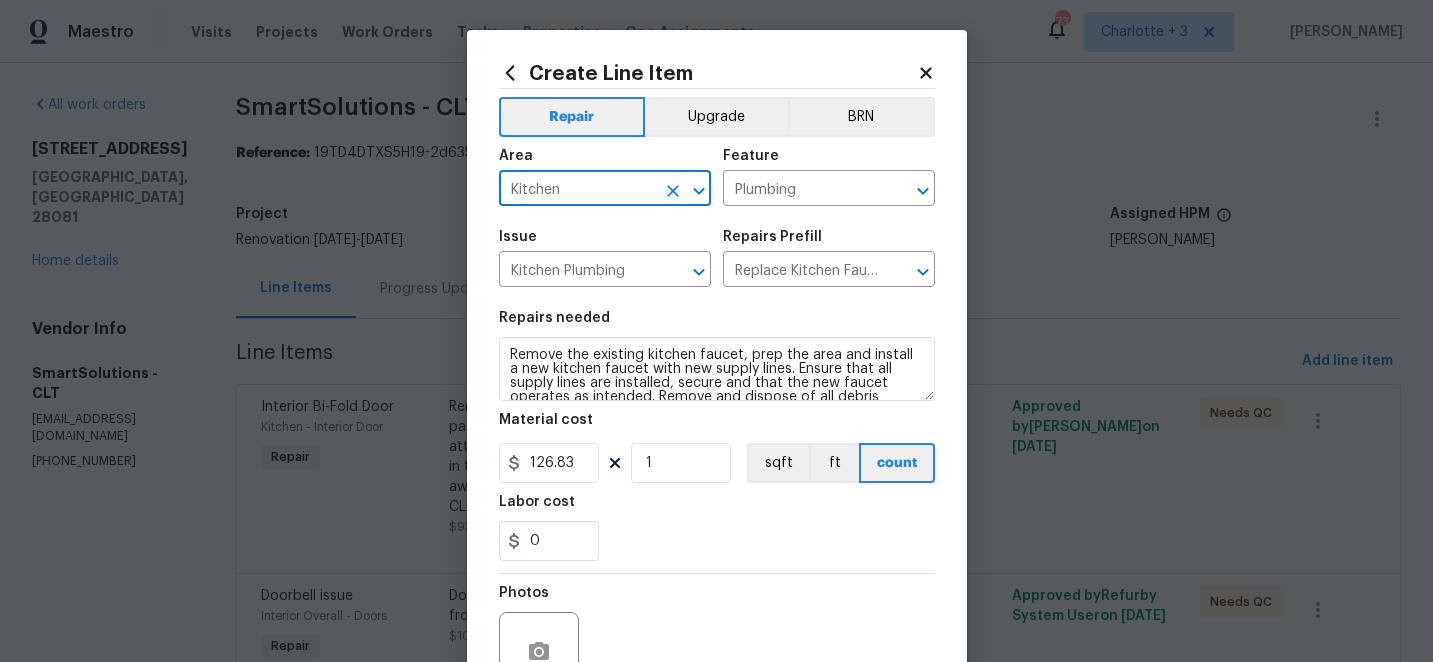 scroll, scrollTop: 28, scrollLeft: 0, axis: vertical 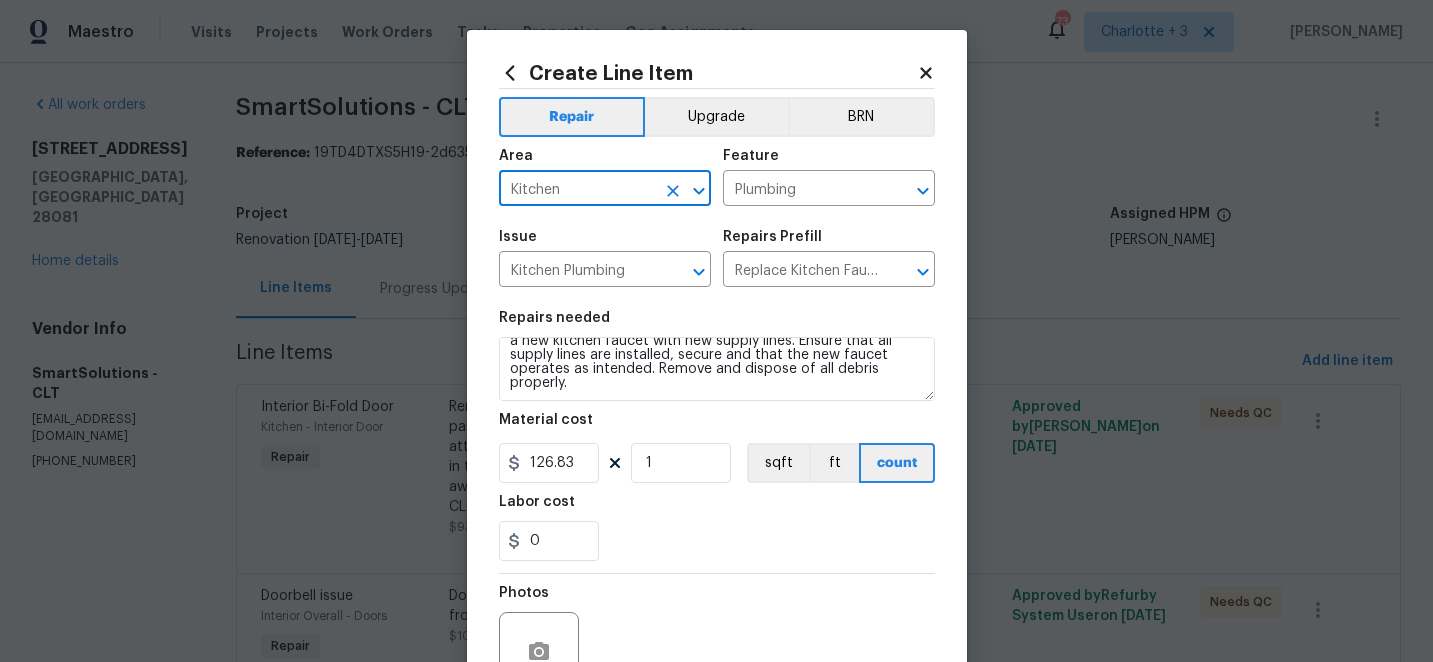 type on "Kitchen" 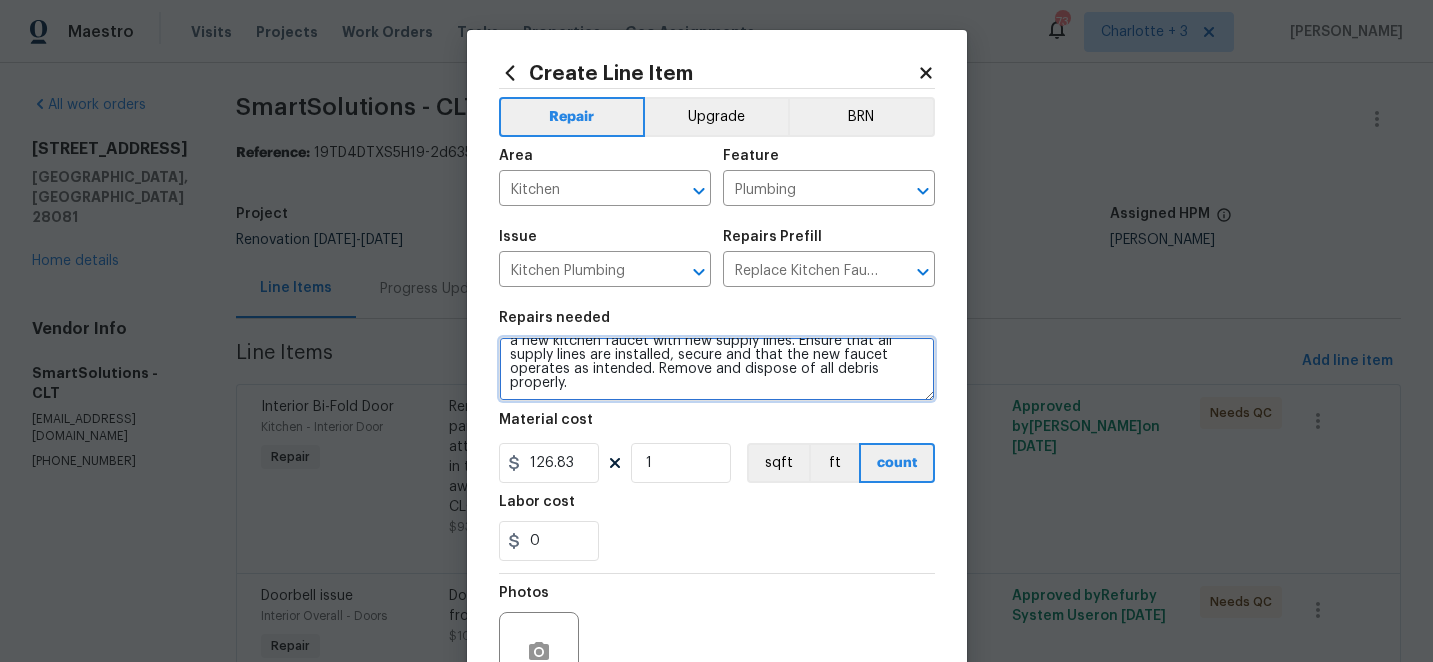 click on "Remove the existing kitchen faucet, prep the area and install a new kitchen faucet with new supply lines. Ensure that all supply lines are installed, secure and that the new faucet operates as intended. Remove and dispose of all debris properly." at bounding box center [717, 369] 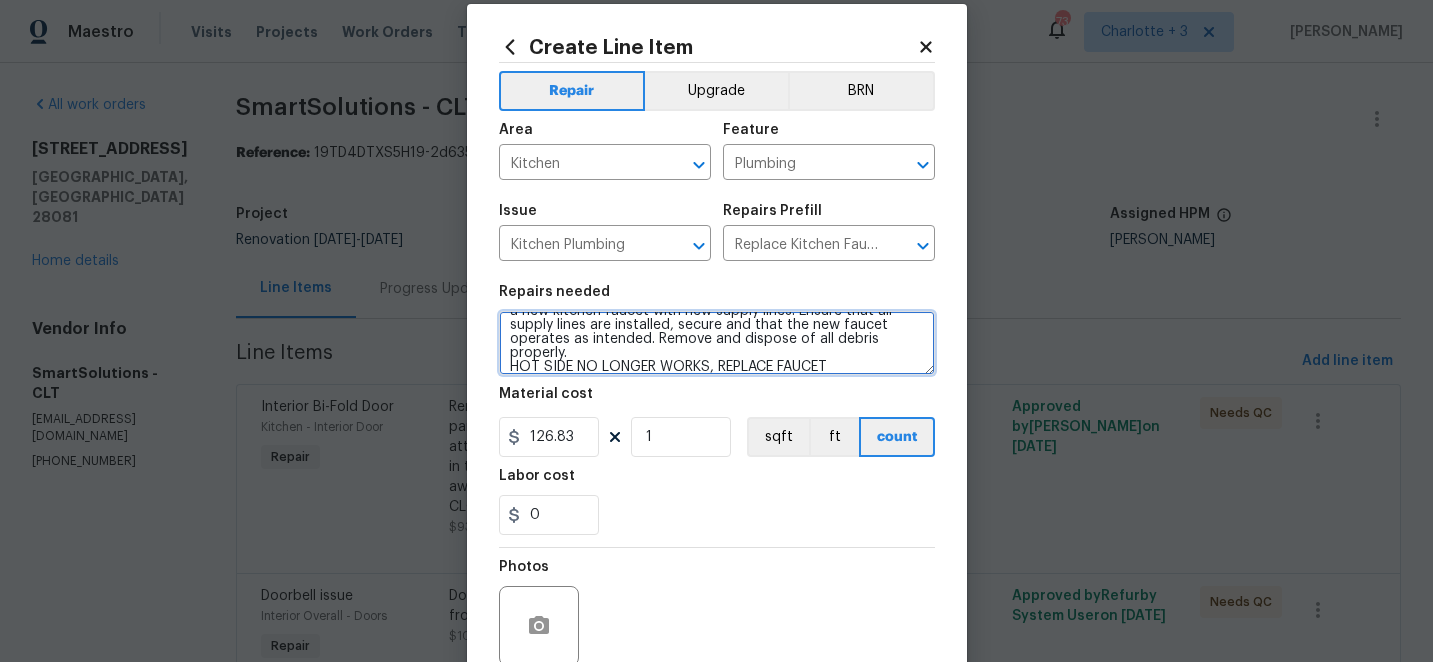 scroll, scrollTop: 200, scrollLeft: 0, axis: vertical 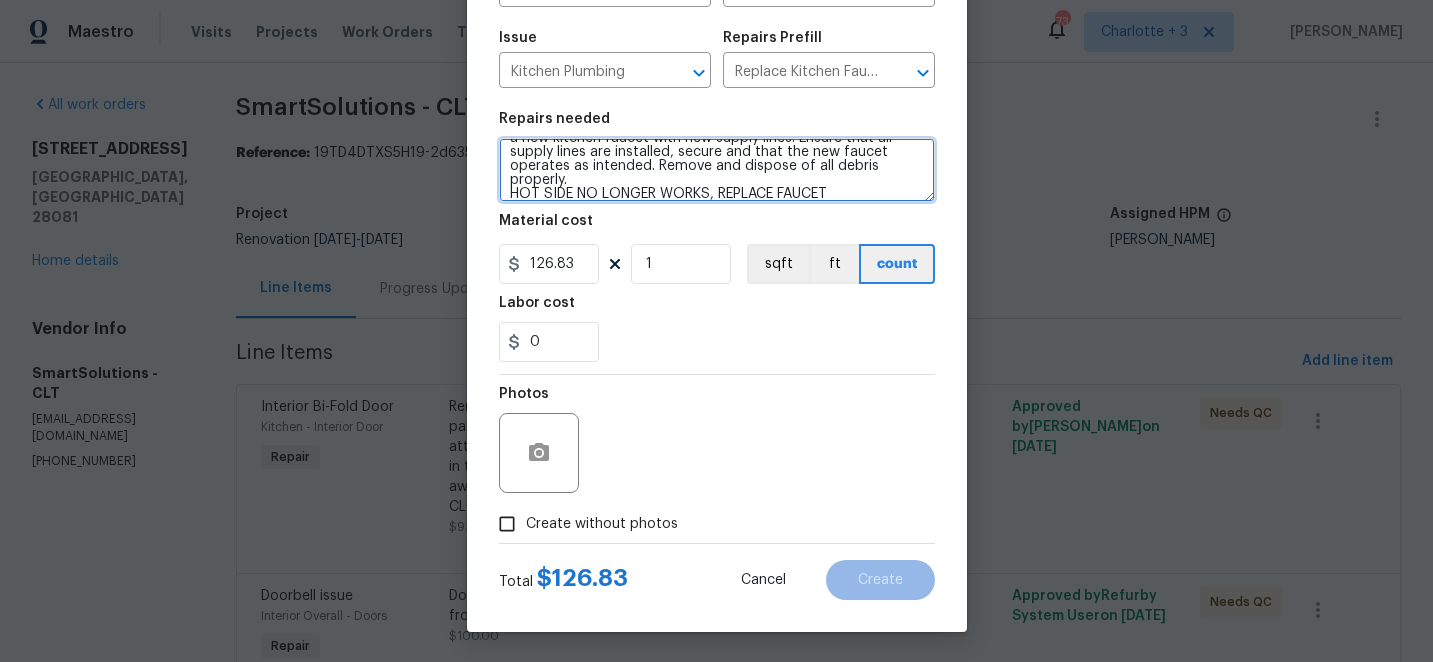 type on "Remove the existing kitchen faucet, prep the area and install a new kitchen faucet with new supply lines. Ensure that all supply lines are installed, secure and that the new faucet operates as intended. Remove and dispose of all debris properly.
HOT SIDE NO LONGER WORKS, REPLACE FAUCET" 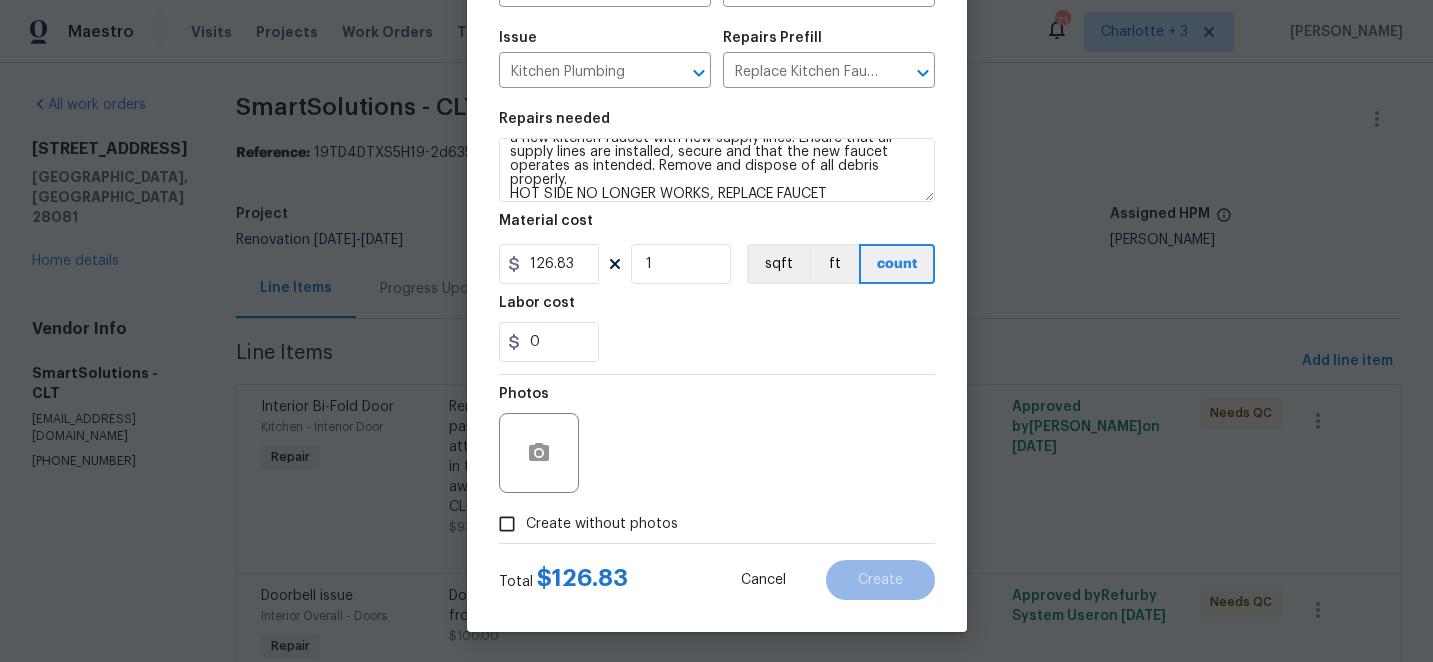 click on "Create without photos" at bounding box center [507, 524] 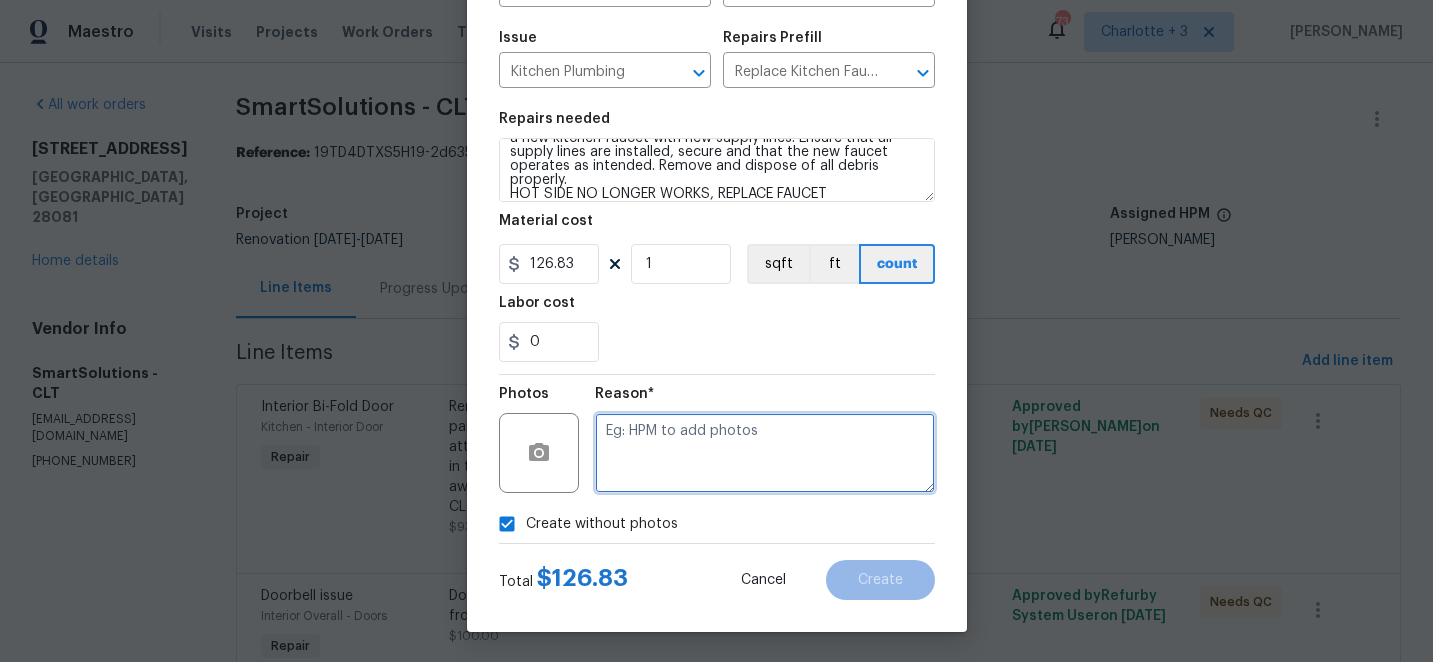 click at bounding box center (765, 453) 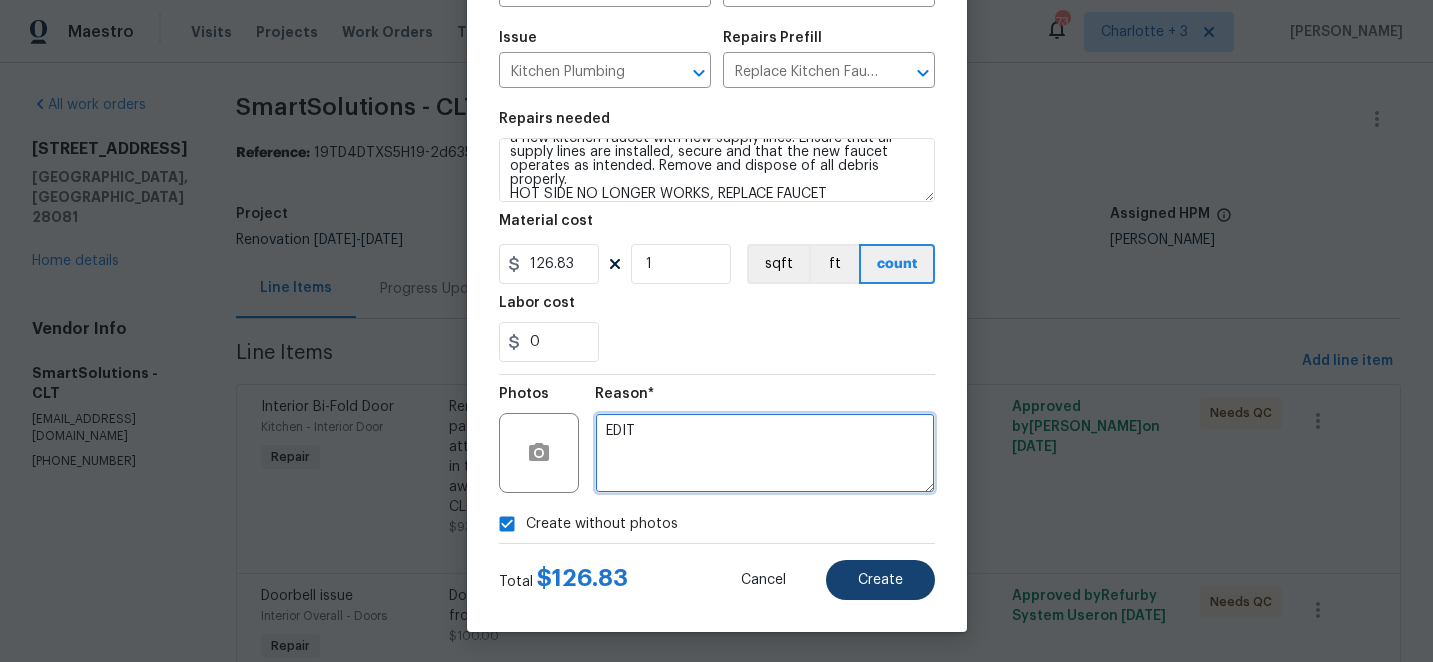 type on "EDIT" 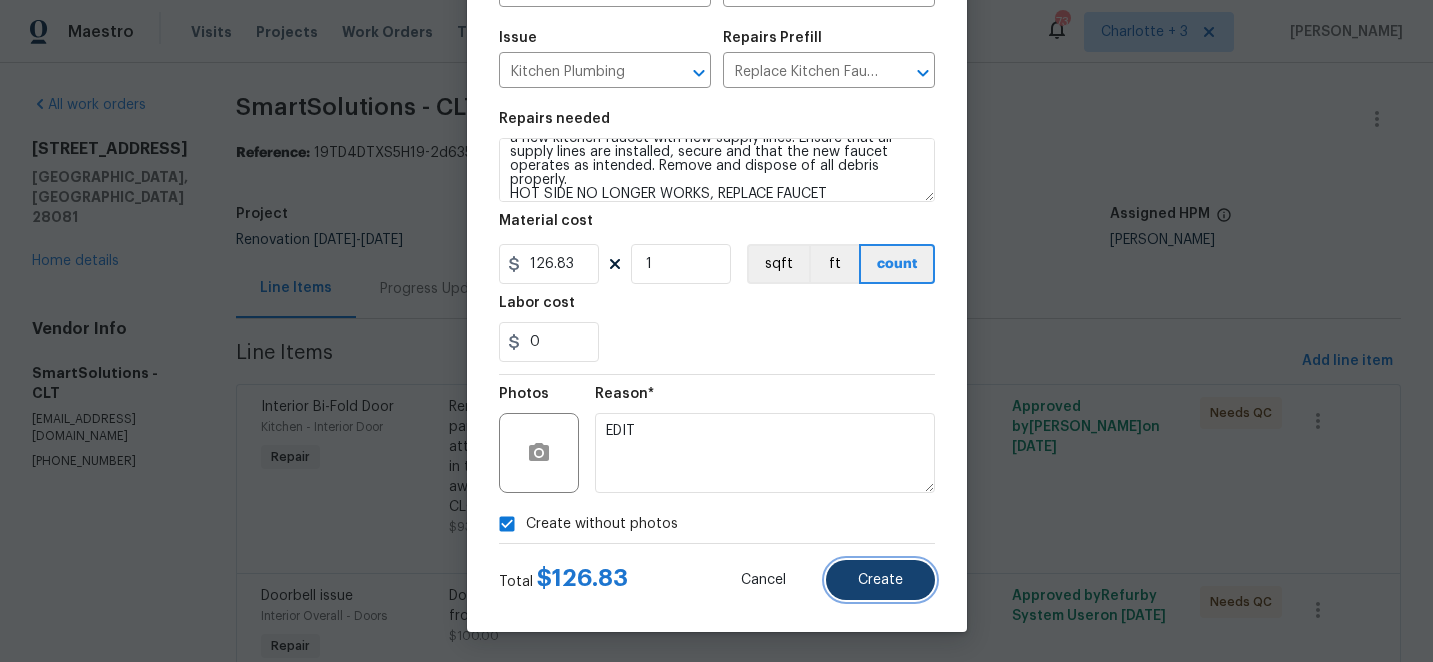 click on "Create" at bounding box center [880, 580] 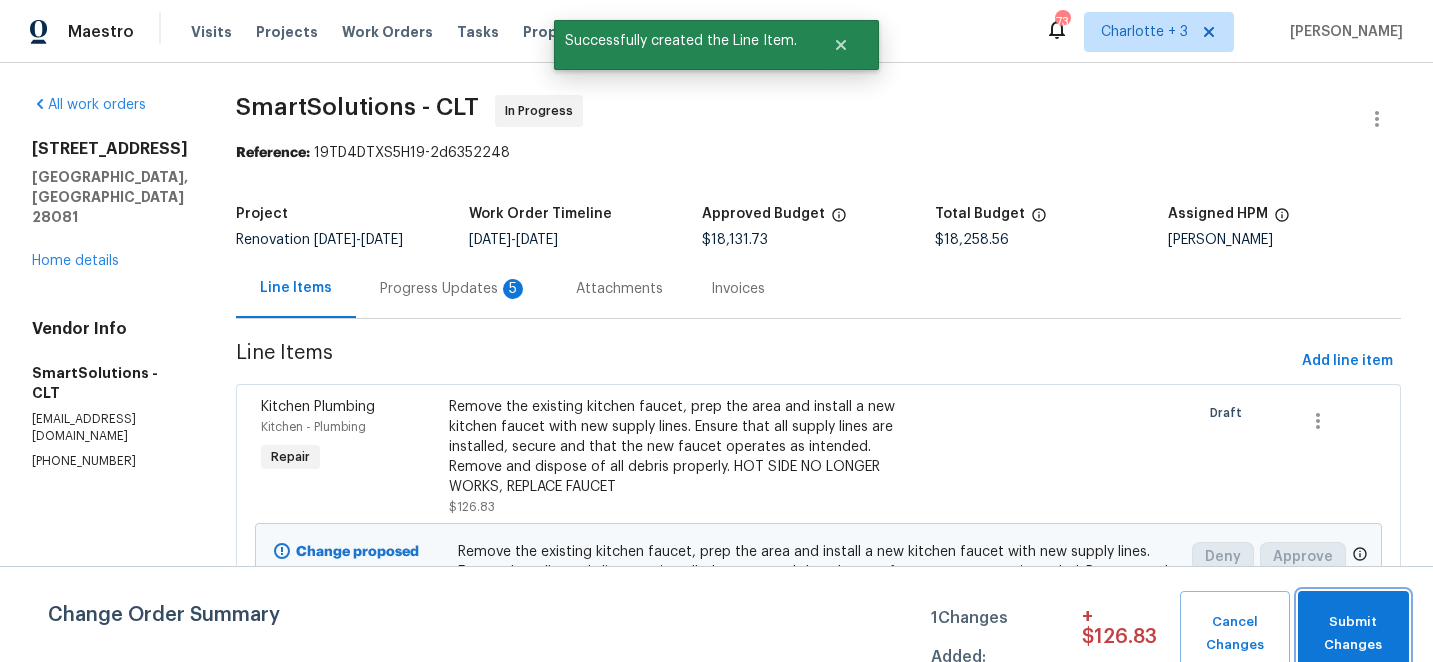 click on "Submit Changes" at bounding box center [1353, 634] 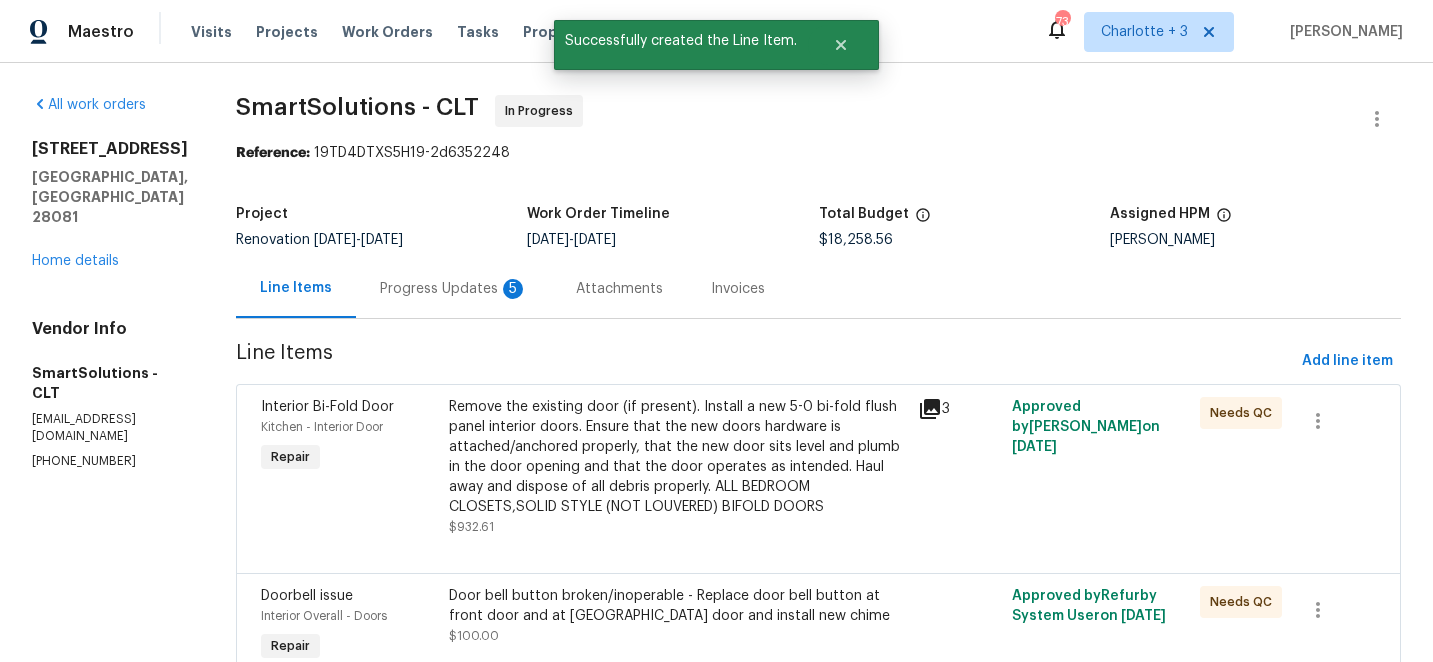 click on "Progress Updates 5" at bounding box center [454, 289] 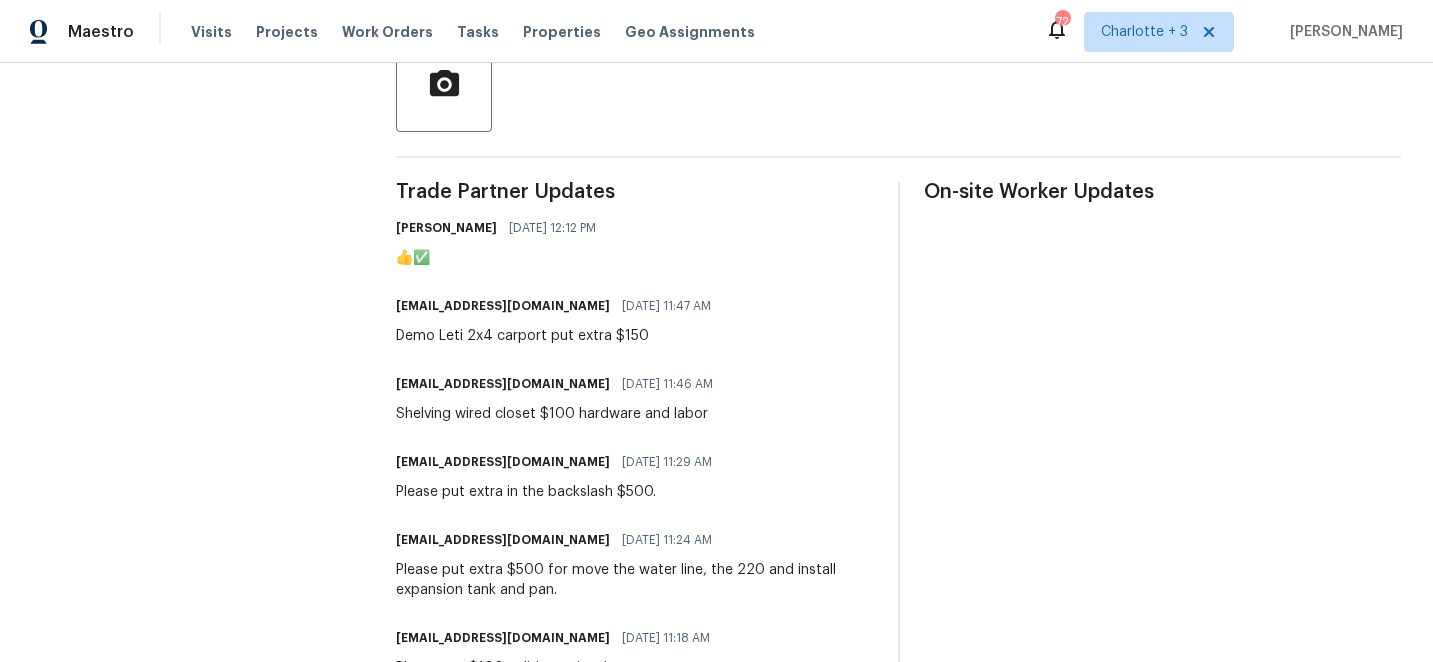 scroll, scrollTop: 0, scrollLeft: 0, axis: both 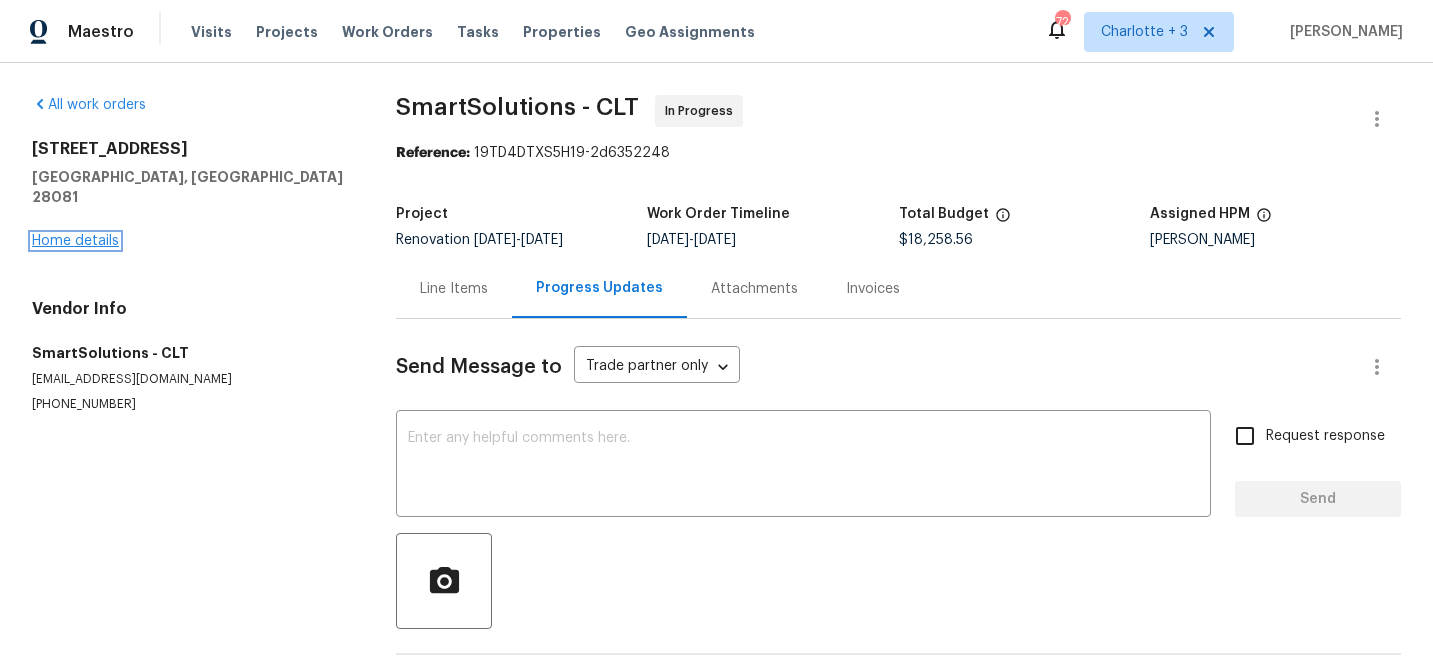 click on "Home details" at bounding box center (75, 241) 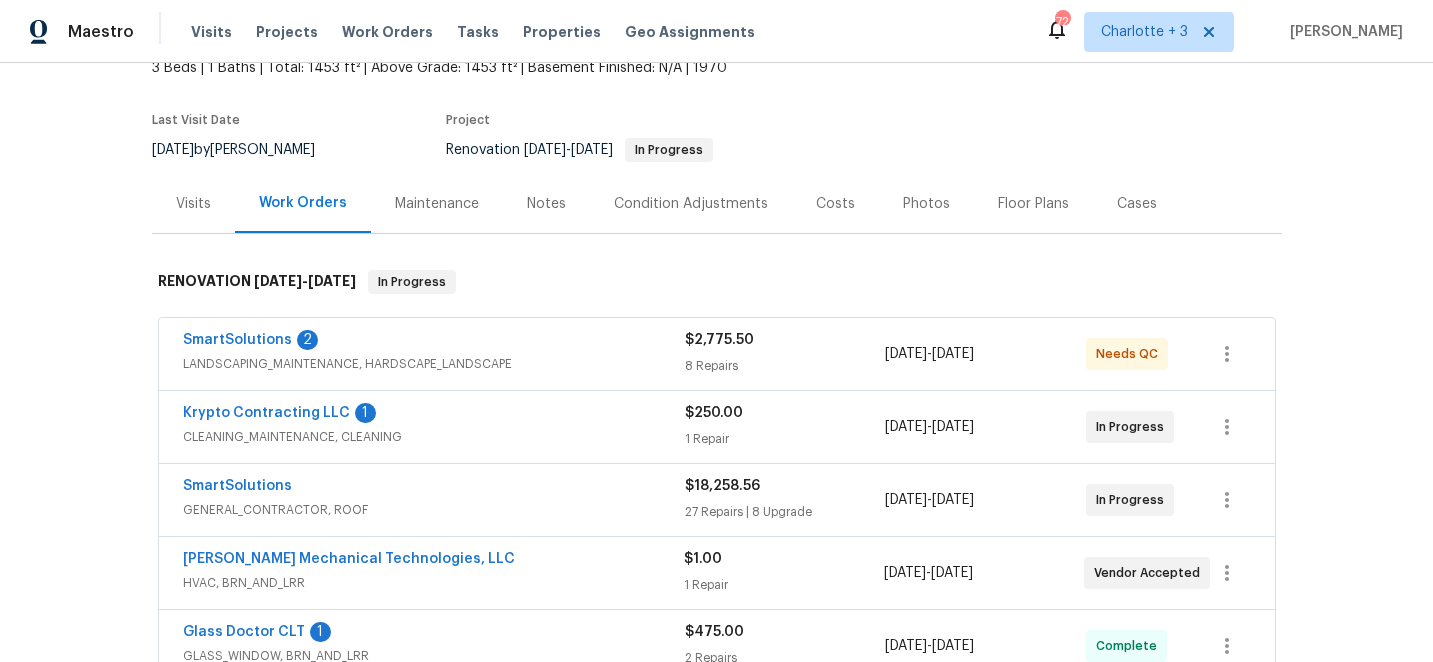 scroll, scrollTop: 127, scrollLeft: 0, axis: vertical 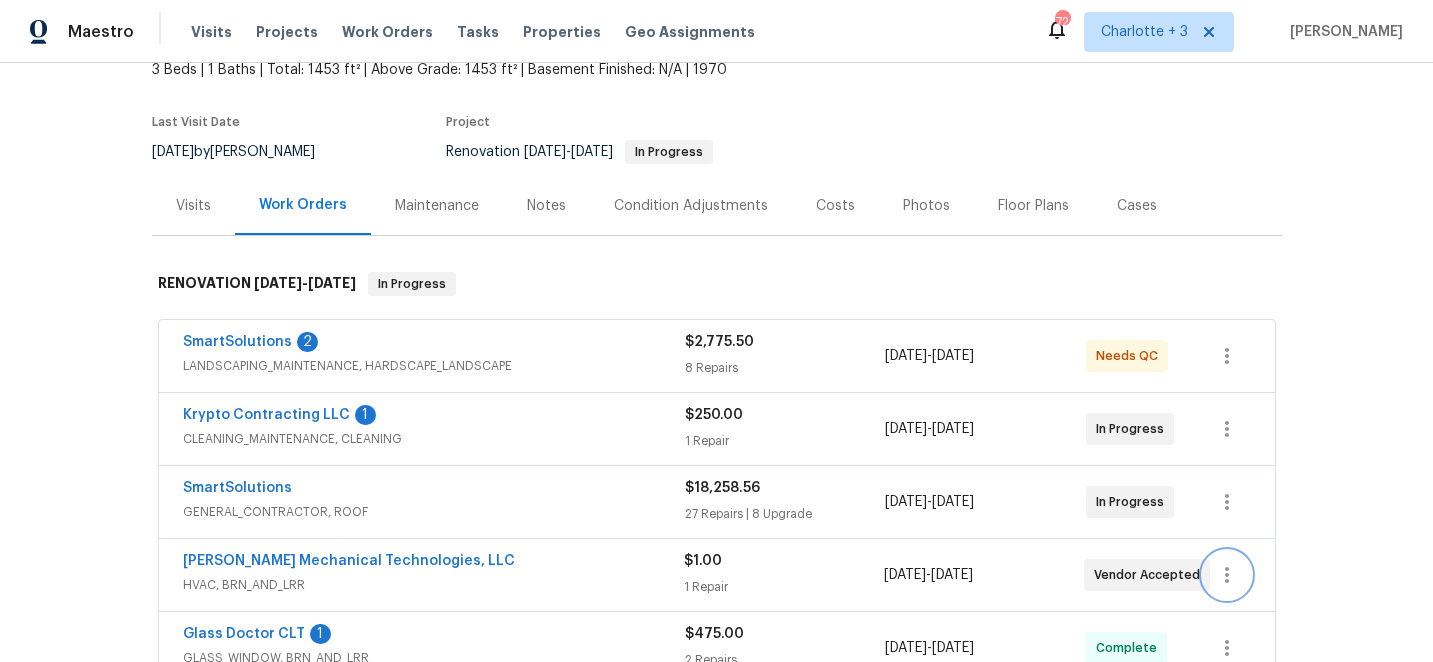 click 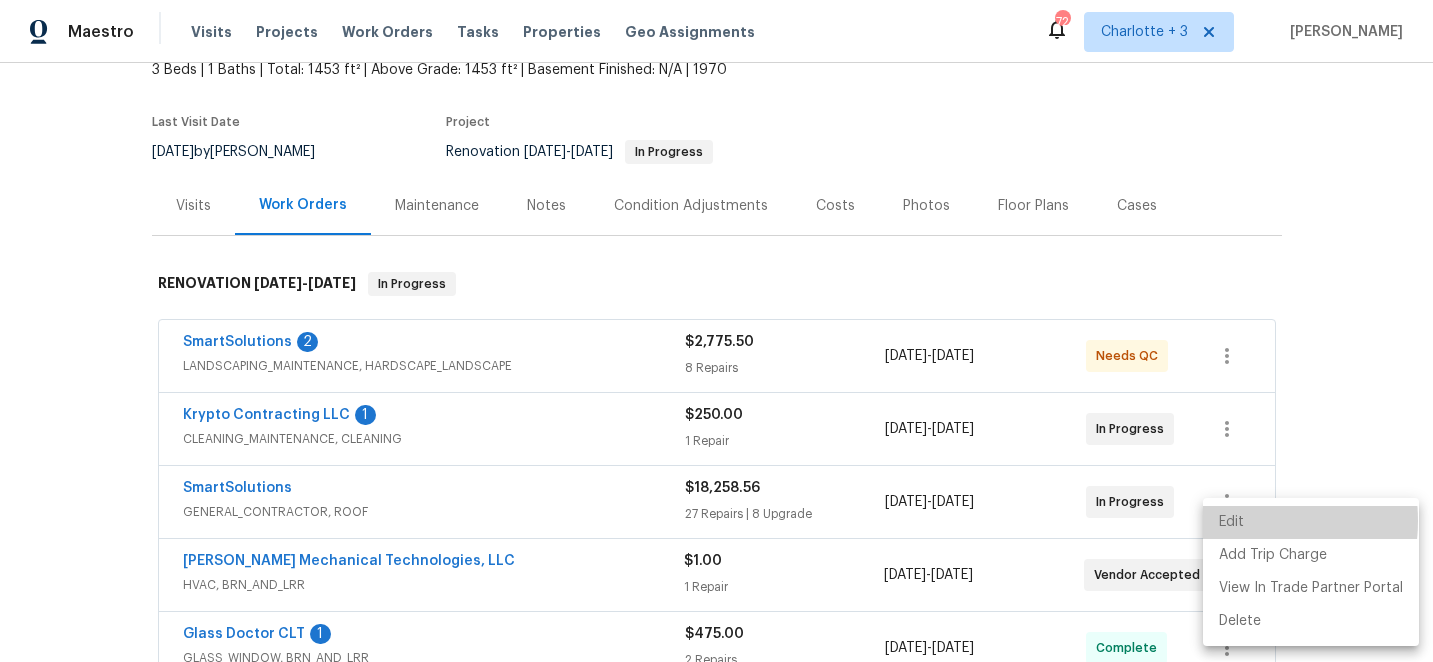 click on "Edit" at bounding box center (1311, 522) 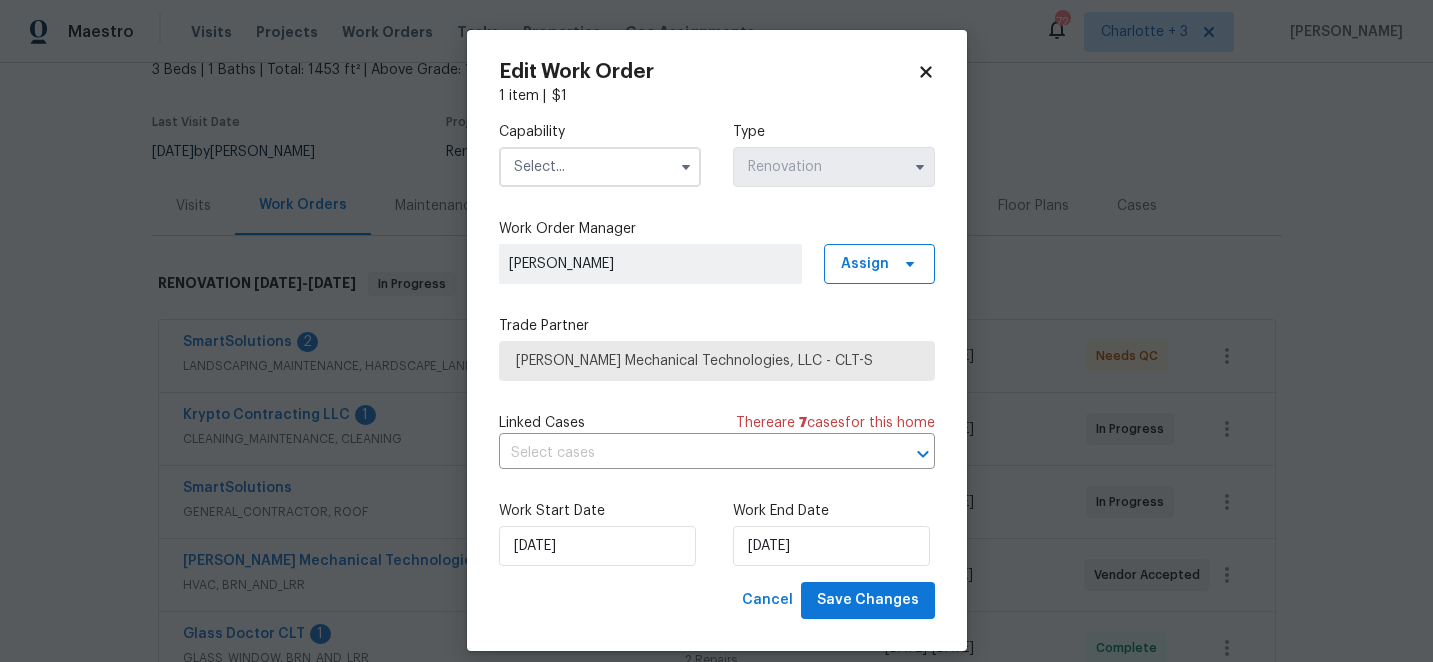 click at bounding box center (600, 167) 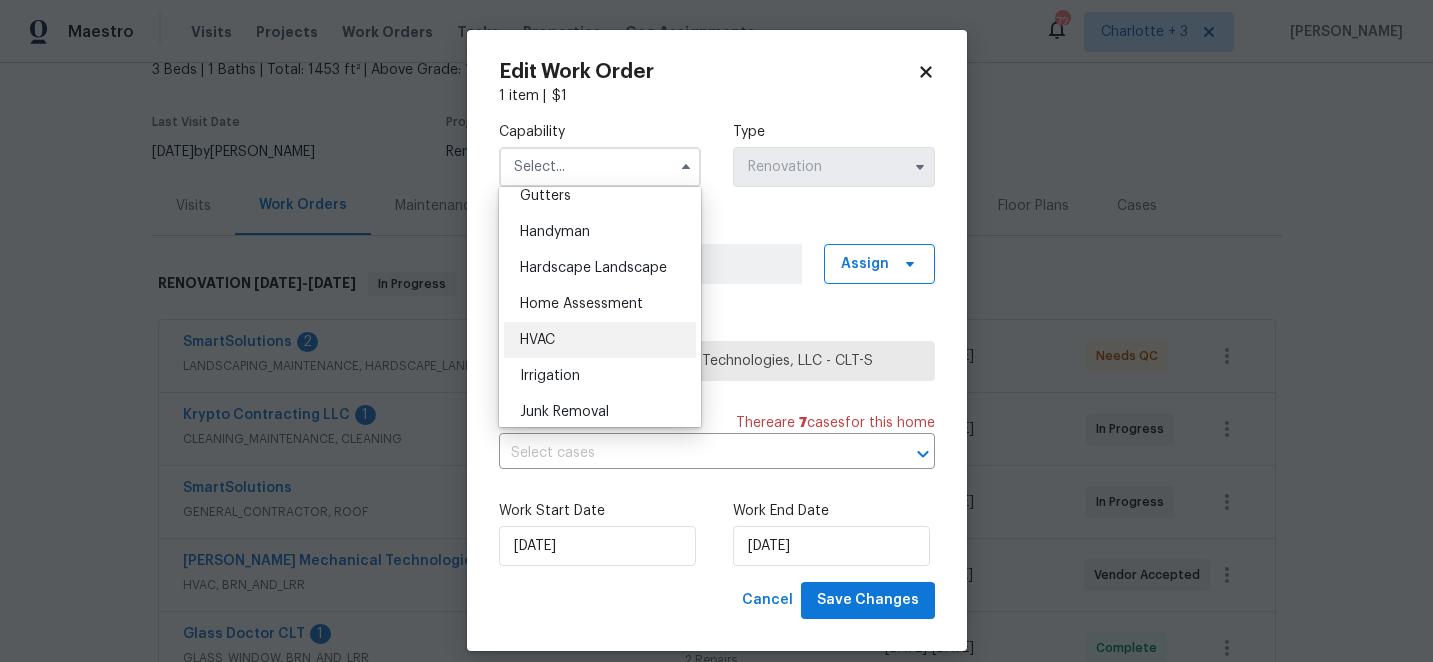 scroll, scrollTop: 1074, scrollLeft: 0, axis: vertical 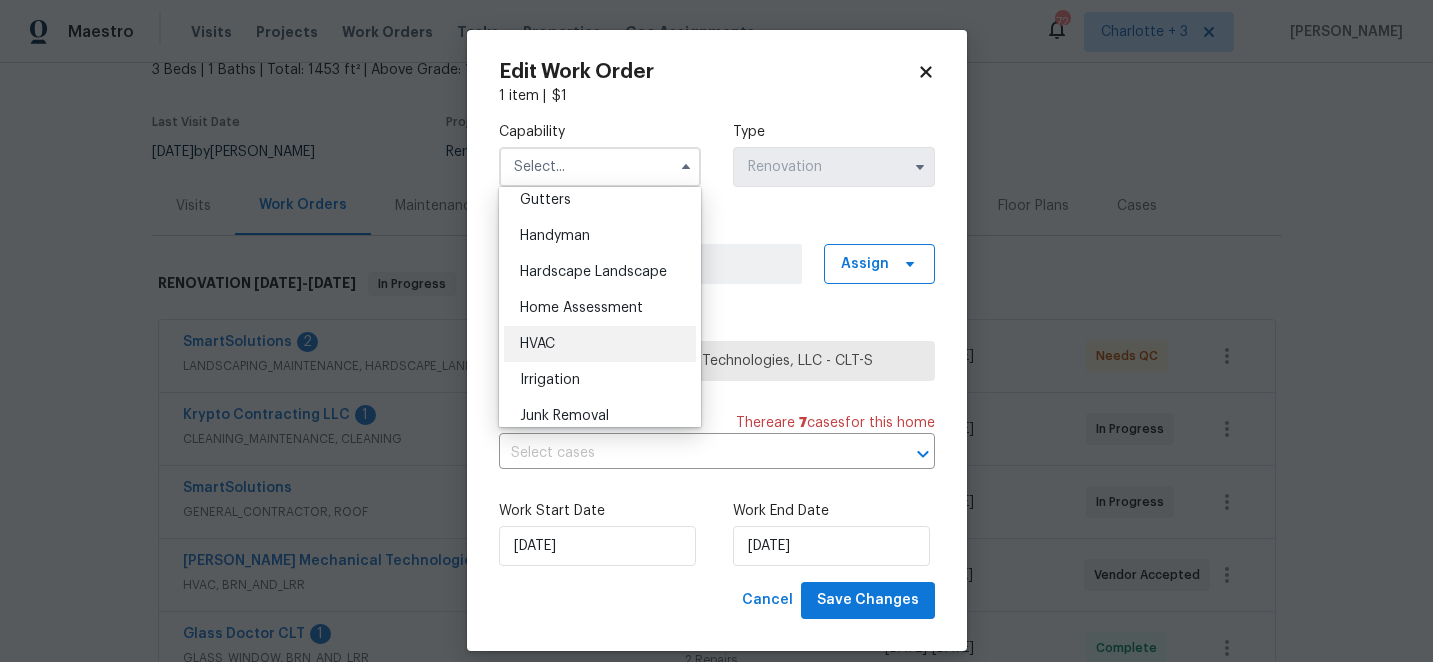 click on "HVAC" at bounding box center [537, 344] 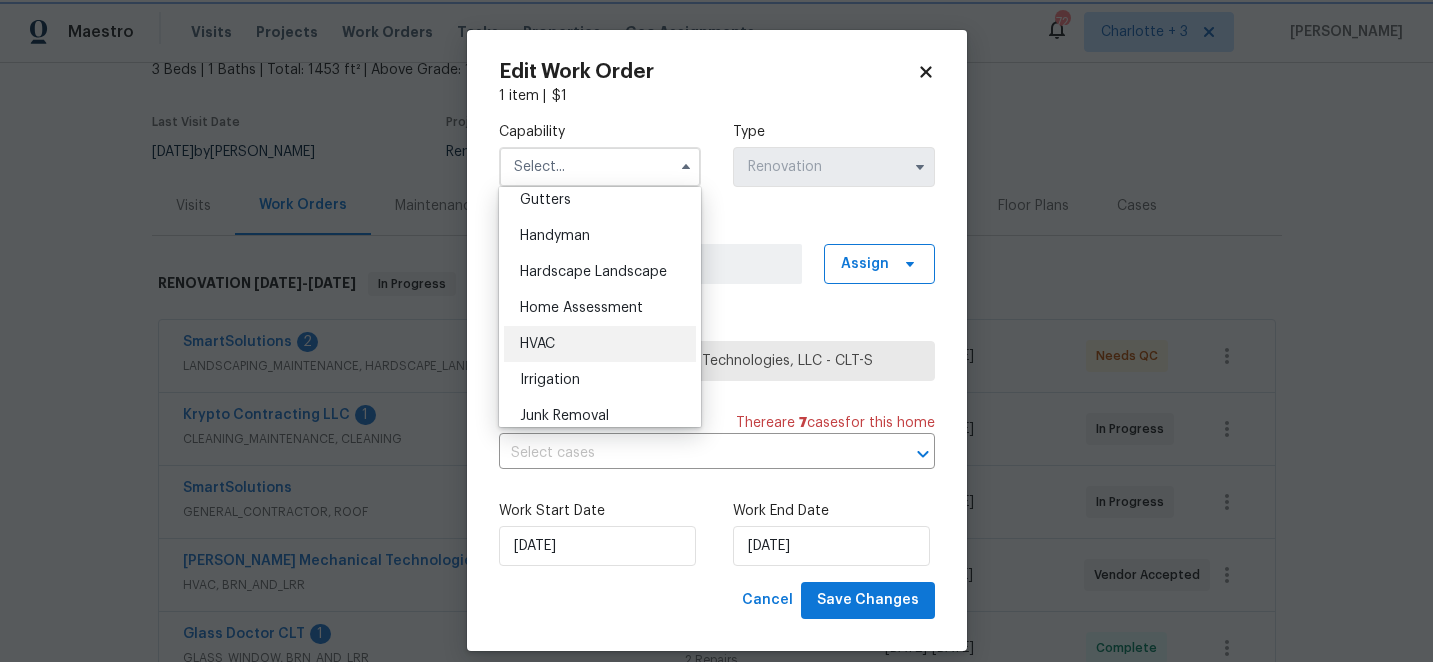 type on "HVAC" 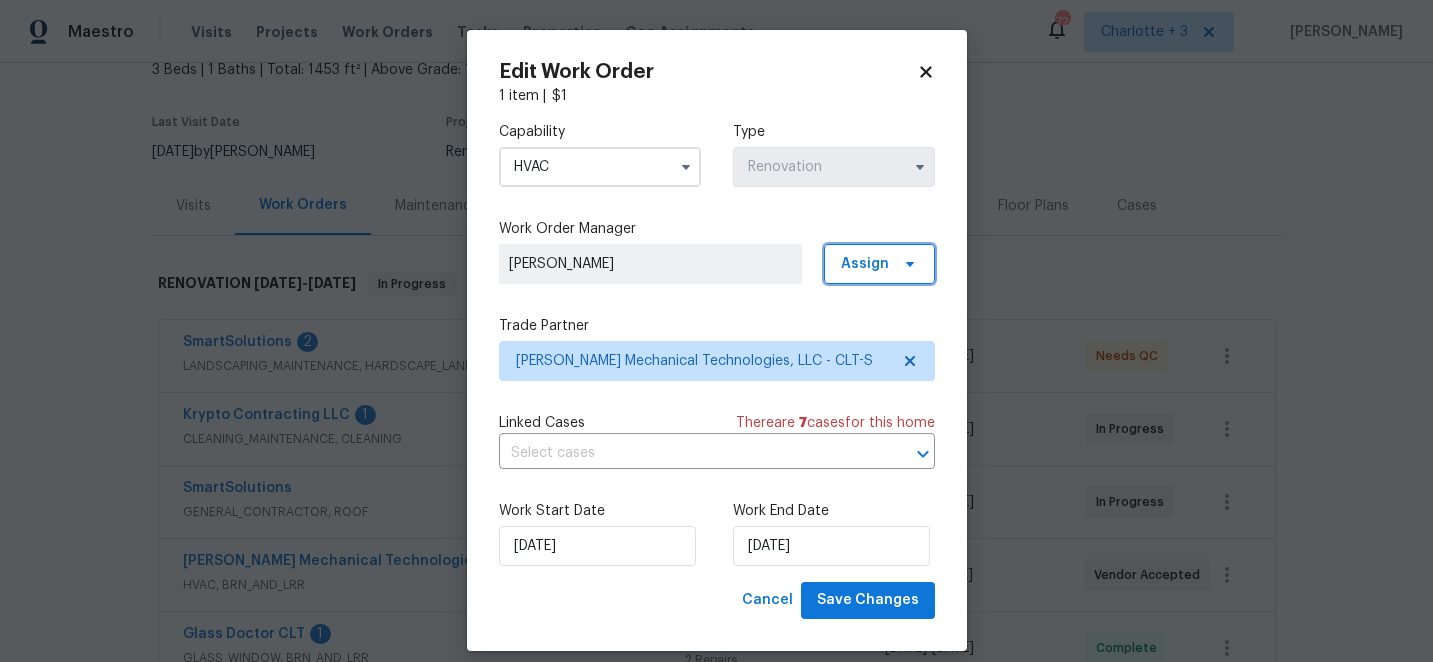 click on "Assign" at bounding box center (865, 264) 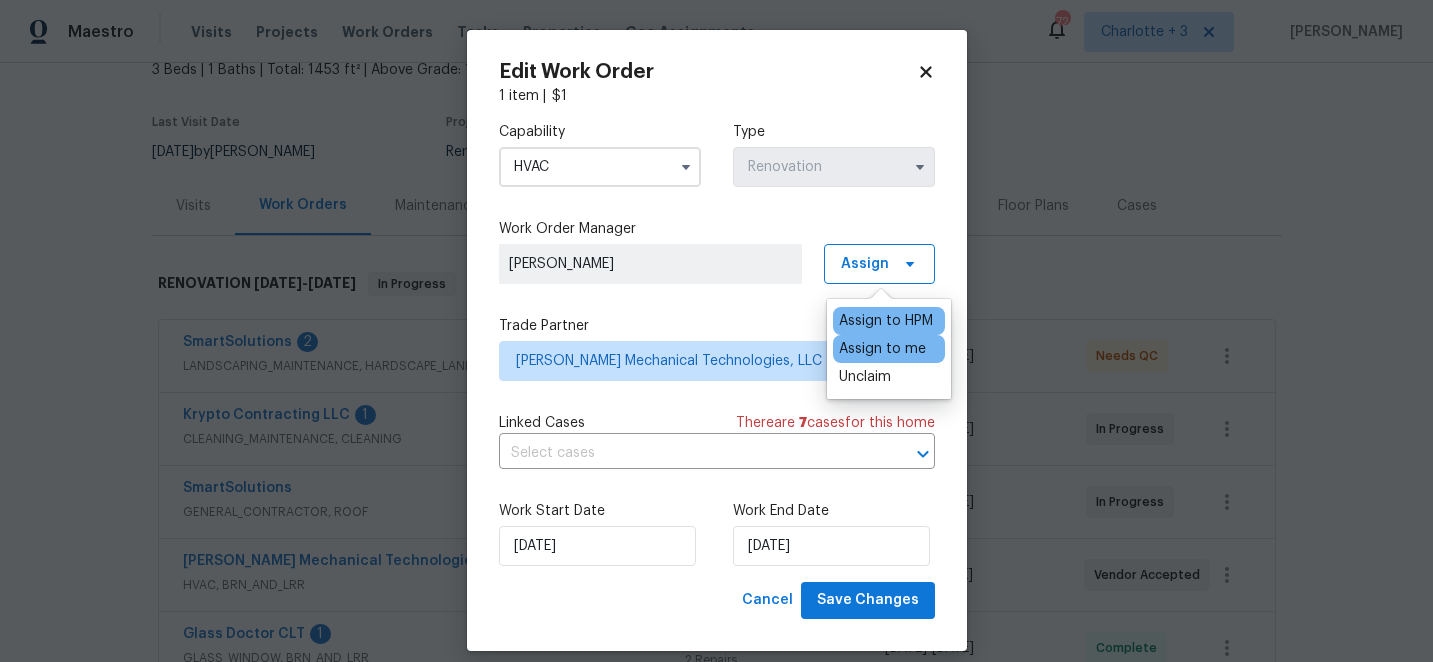 click on "Assign to me" at bounding box center [882, 349] 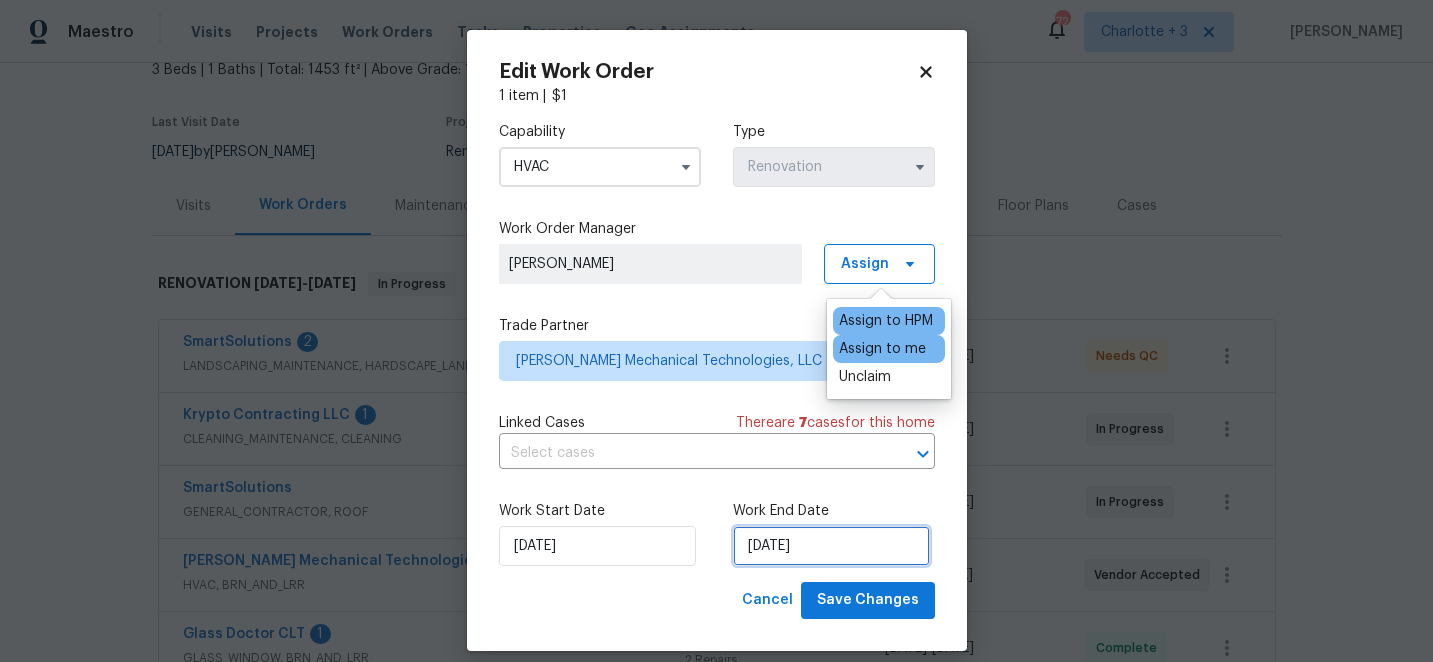 click on "[DATE]" at bounding box center [831, 546] 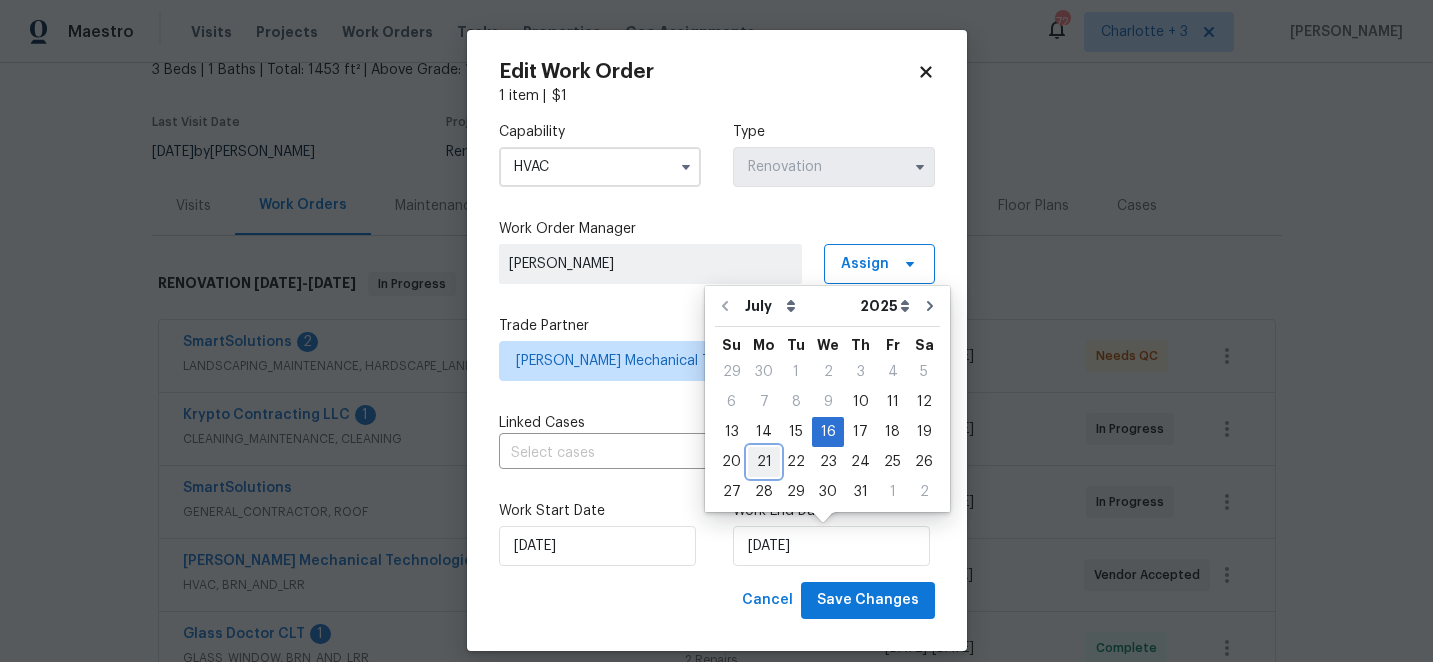 click on "21" at bounding box center (764, 462) 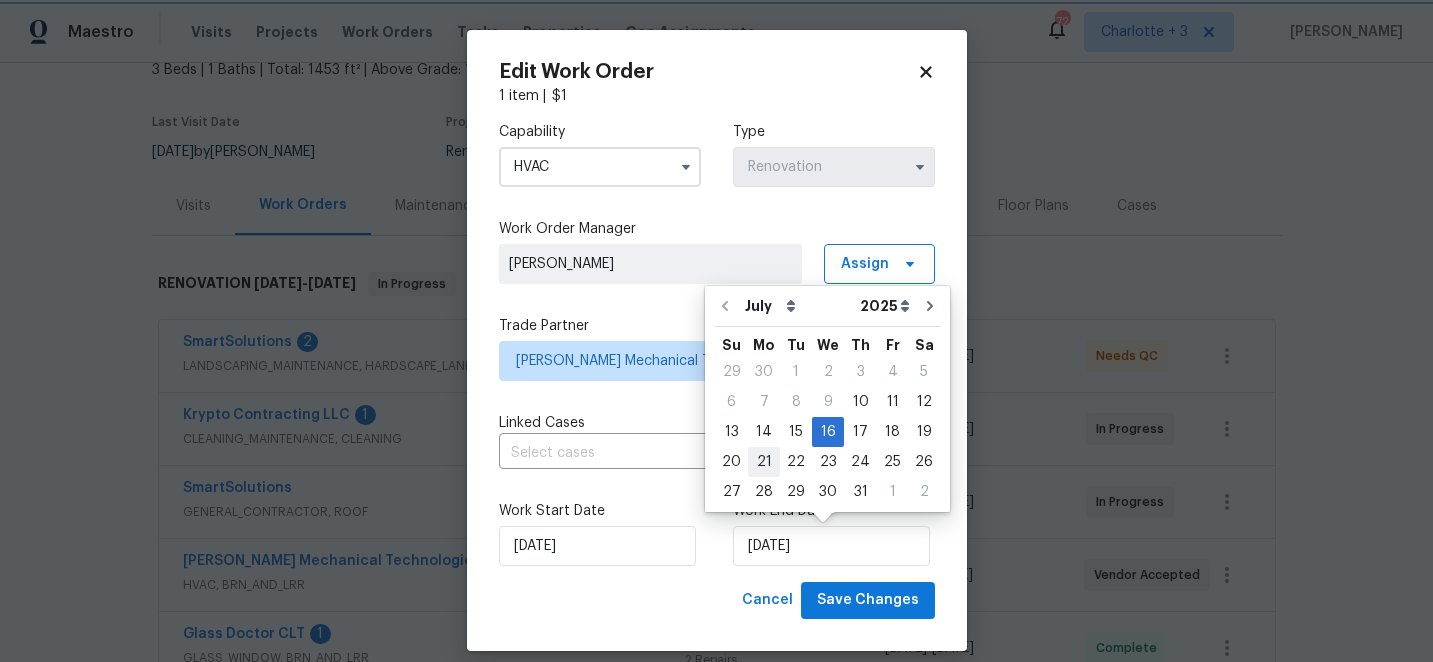 type on "[DATE]" 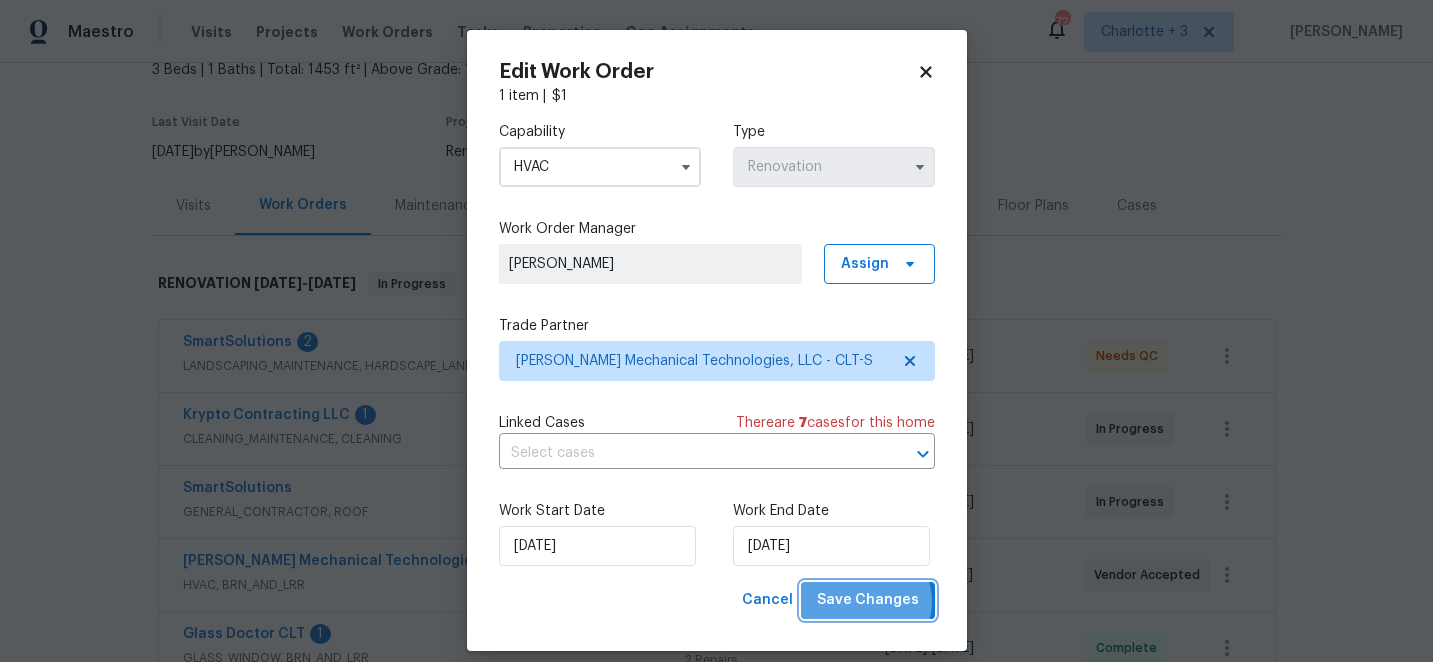 click on "Save Changes" at bounding box center (868, 600) 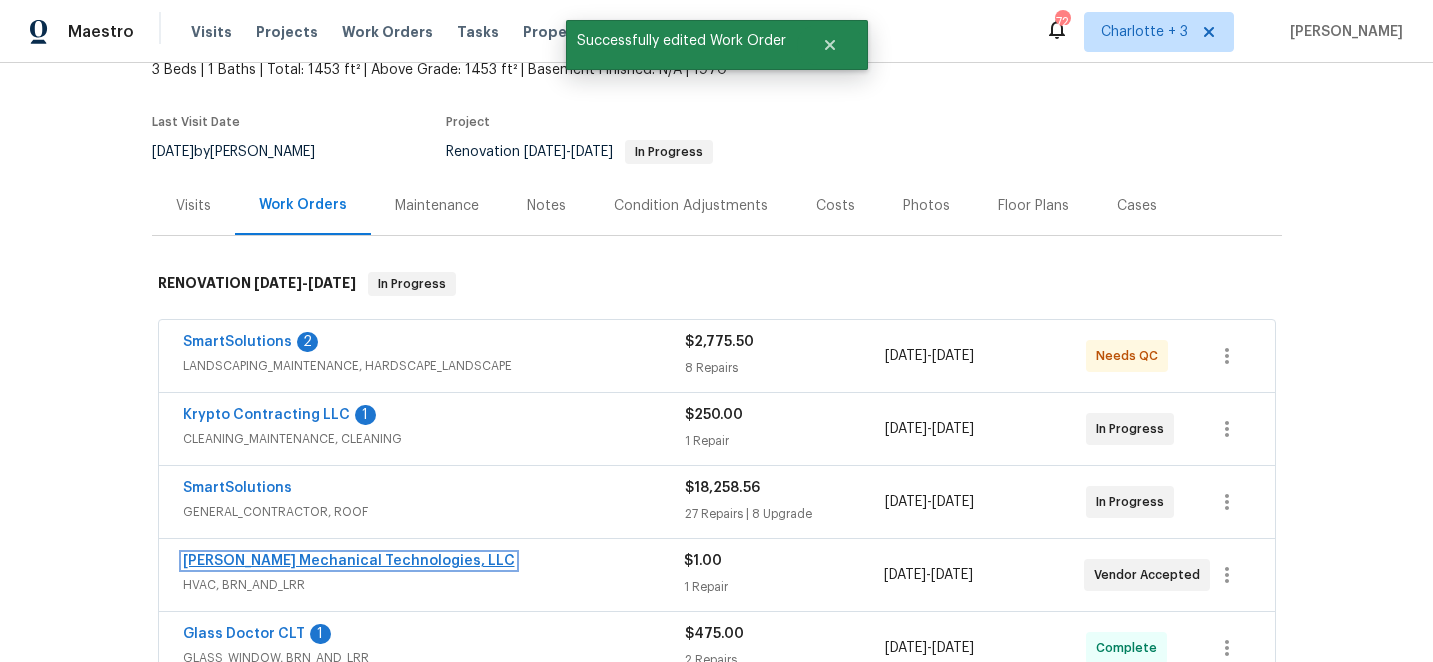 click on "[PERSON_NAME] Mechanical Technologies, LLC" at bounding box center (349, 561) 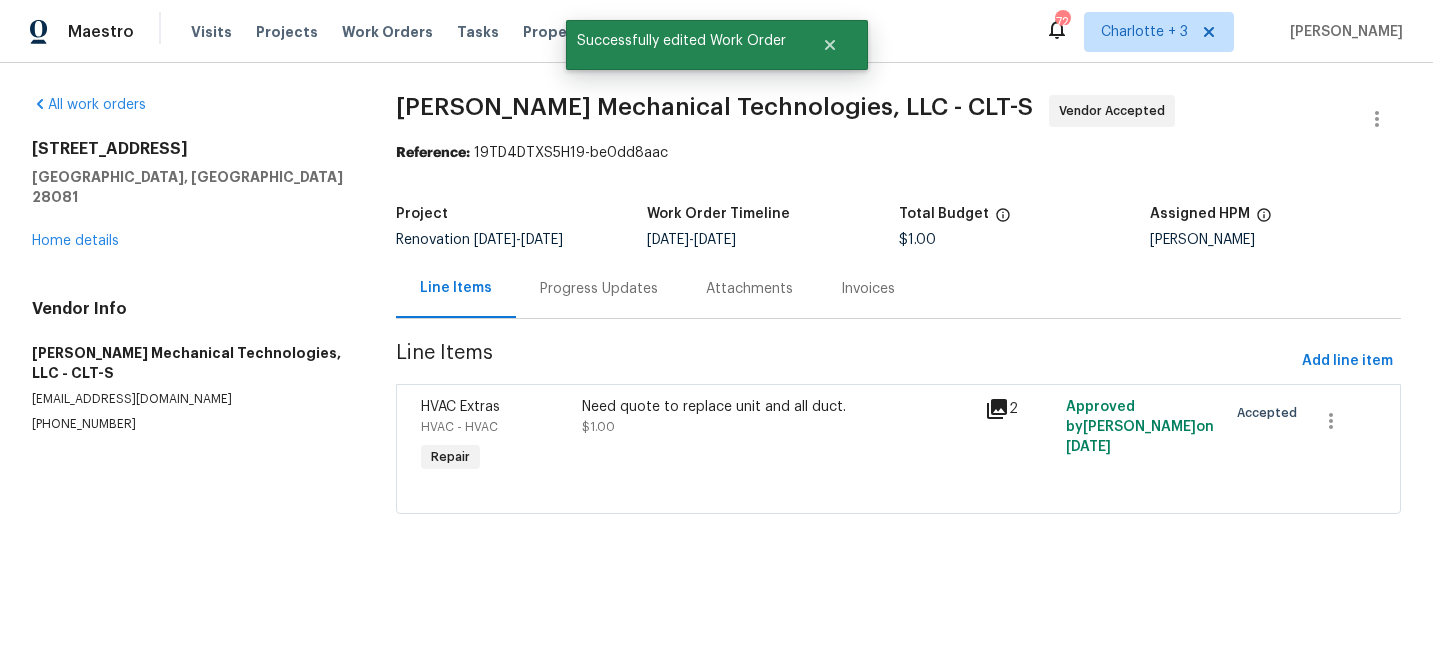 click on "Progress Updates" at bounding box center (599, 289) 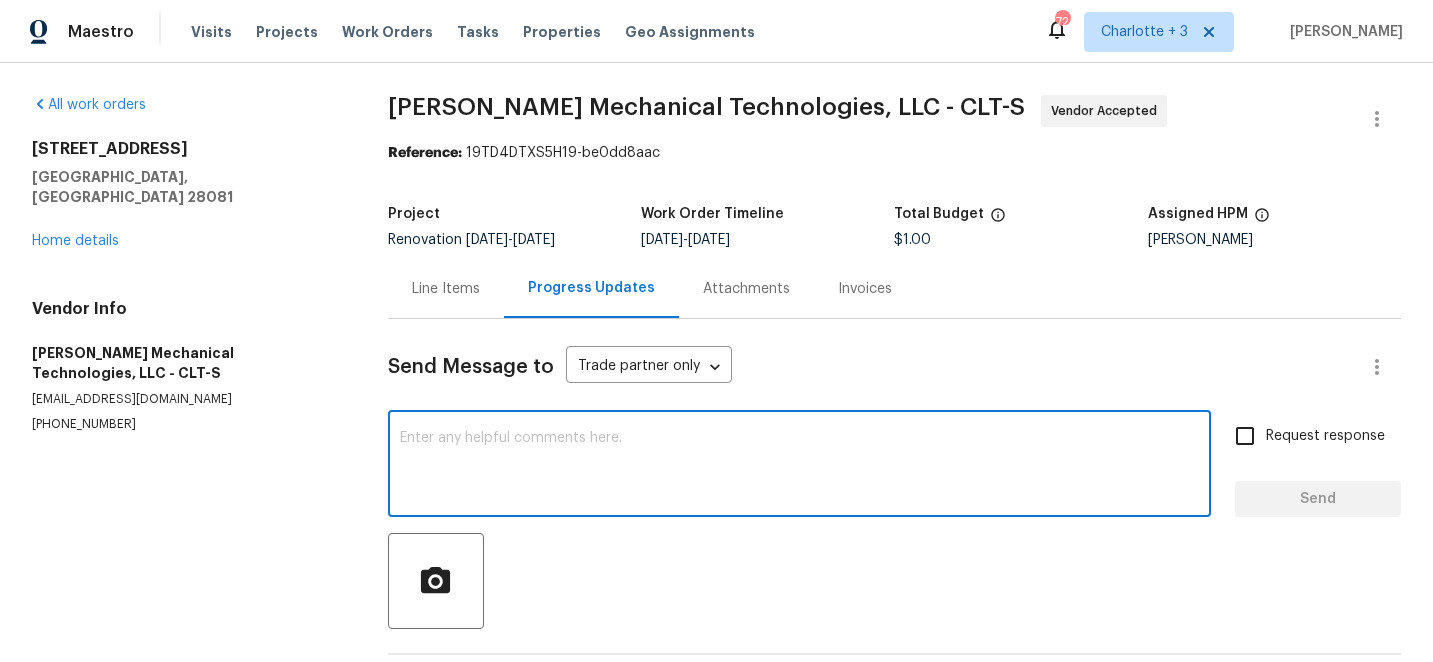 click at bounding box center (799, 466) 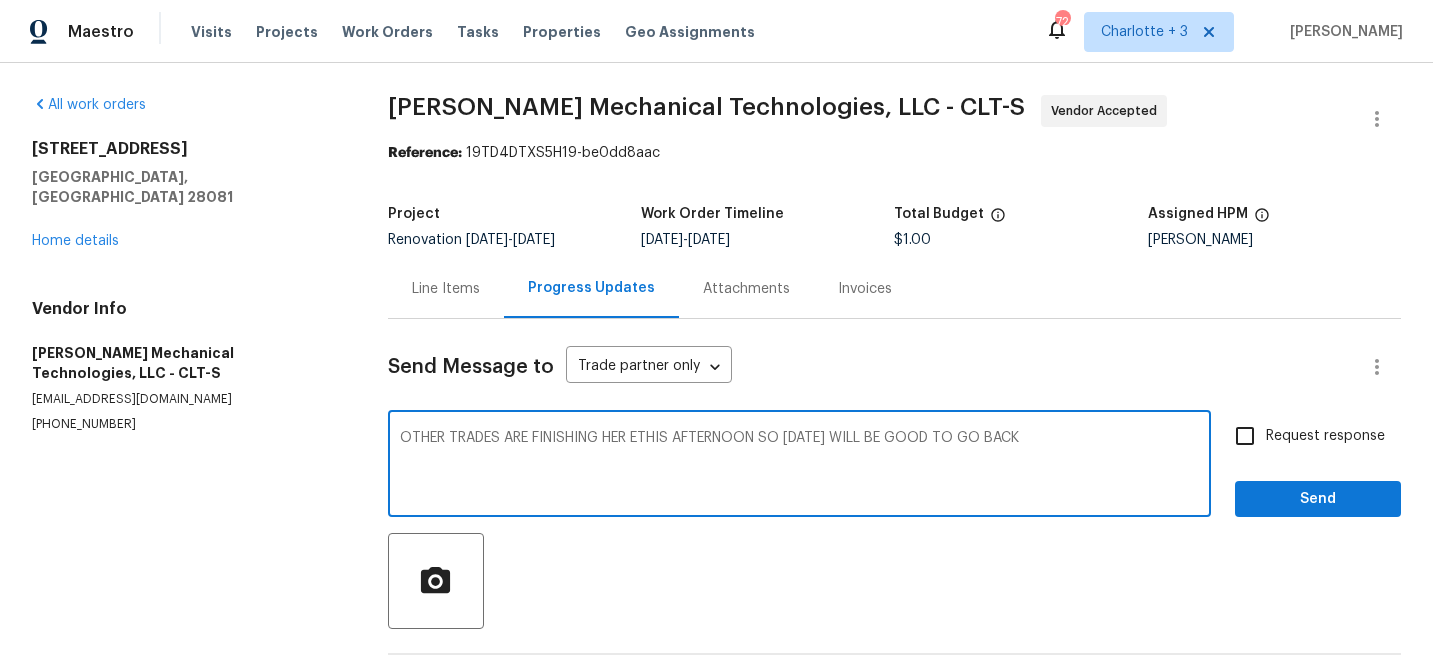 type on "OTHER TRADES ARE FINISHING HER ETHIS AFTERNOON SO [DATE] WILL BE GOOD TO GO BACK" 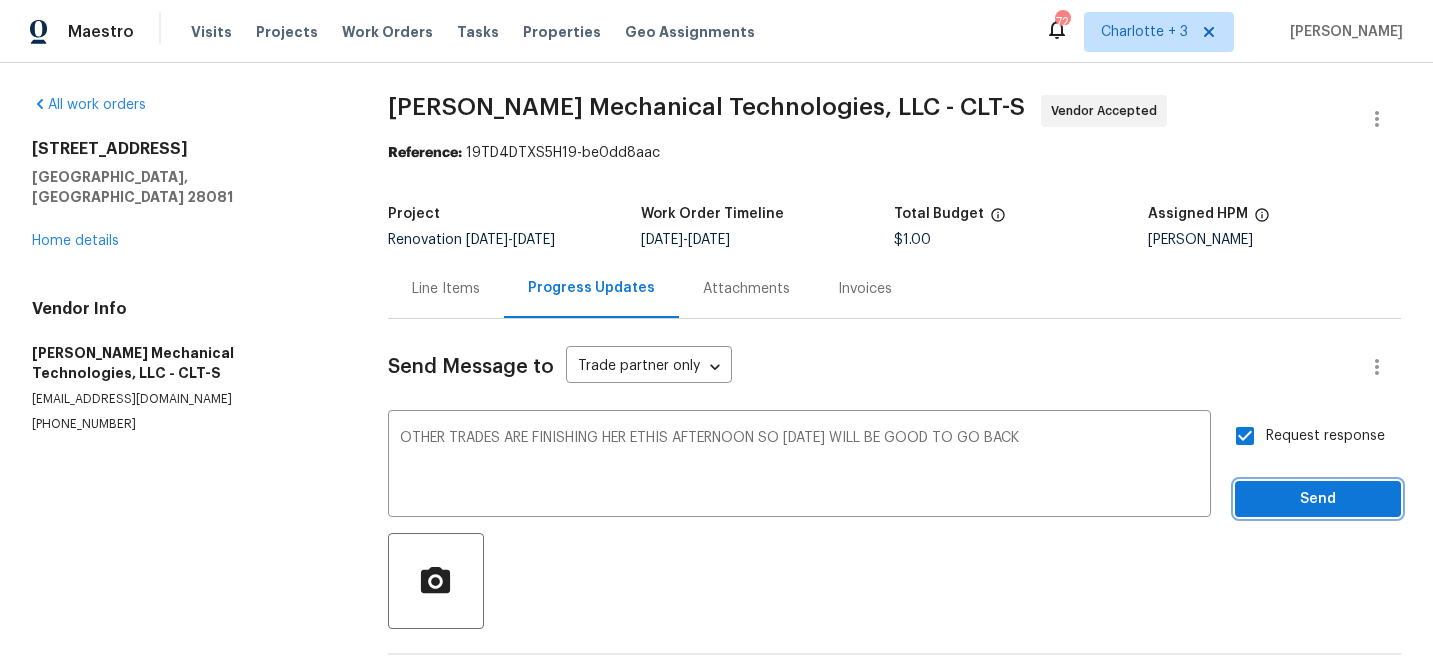 click on "Send" at bounding box center [1318, 499] 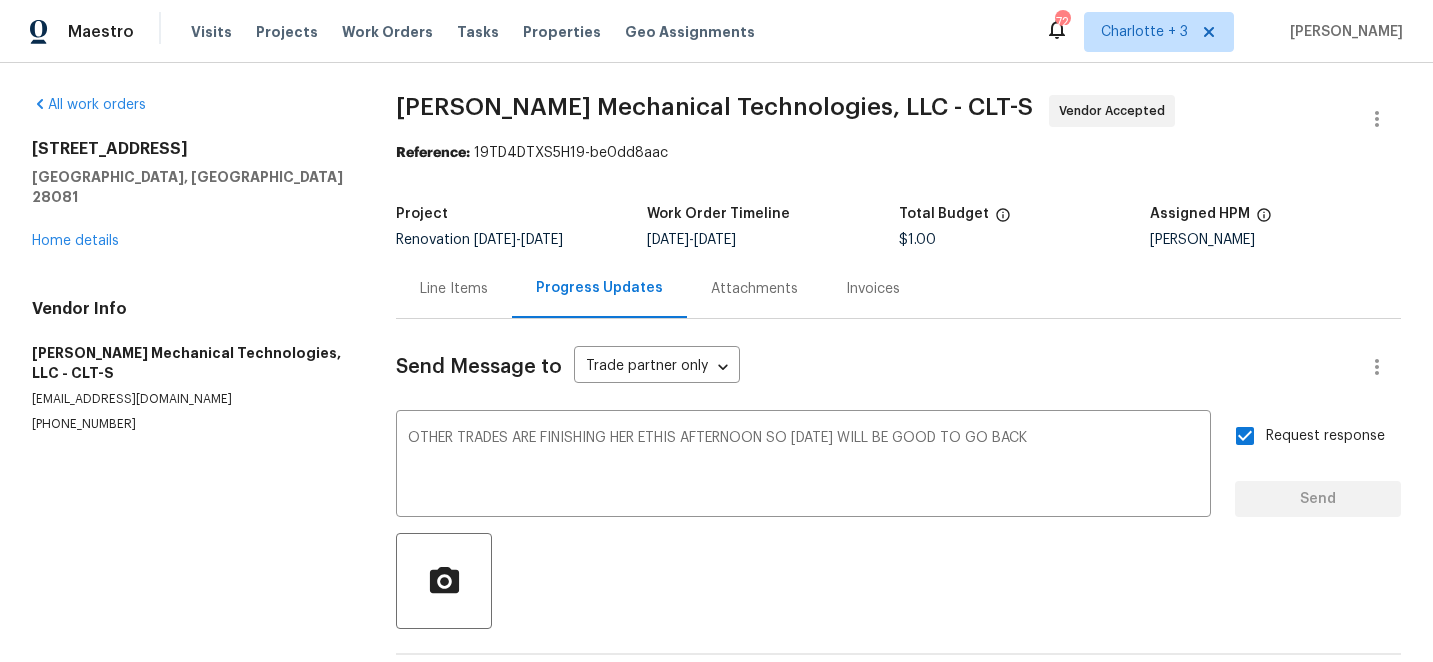 type 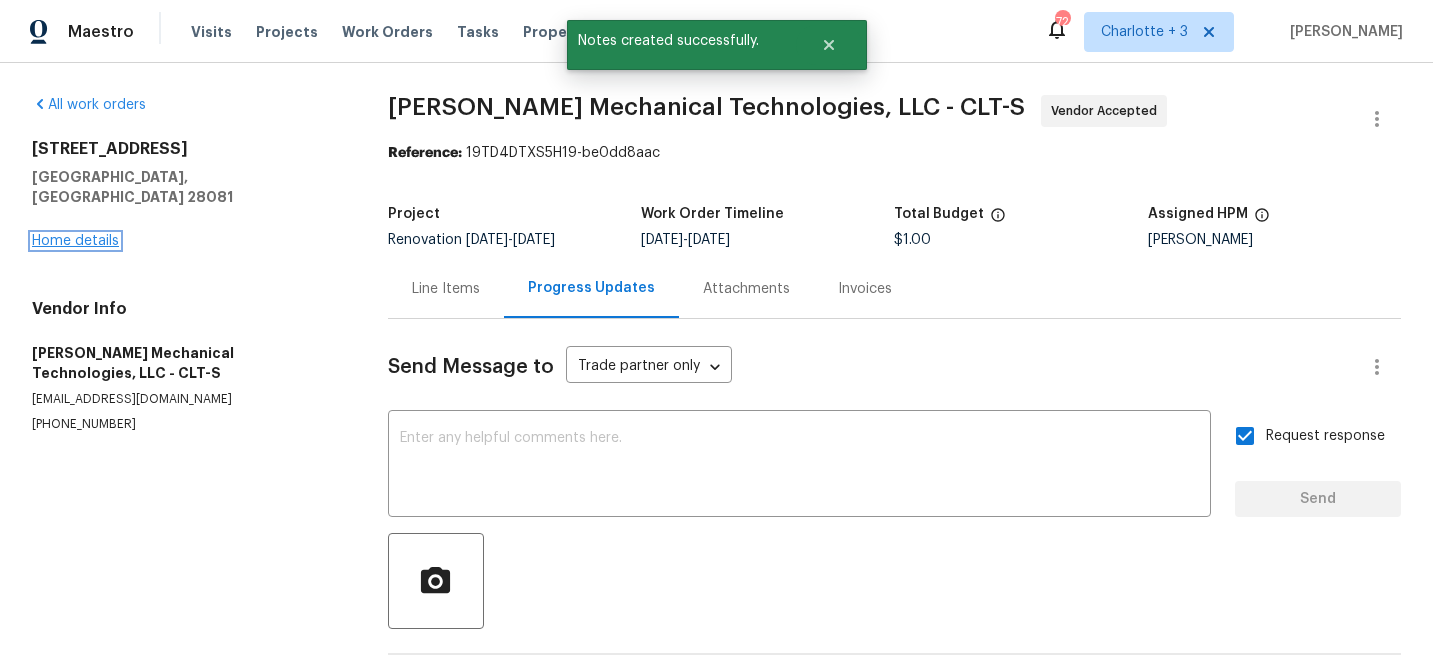 click on "Home details" at bounding box center [75, 241] 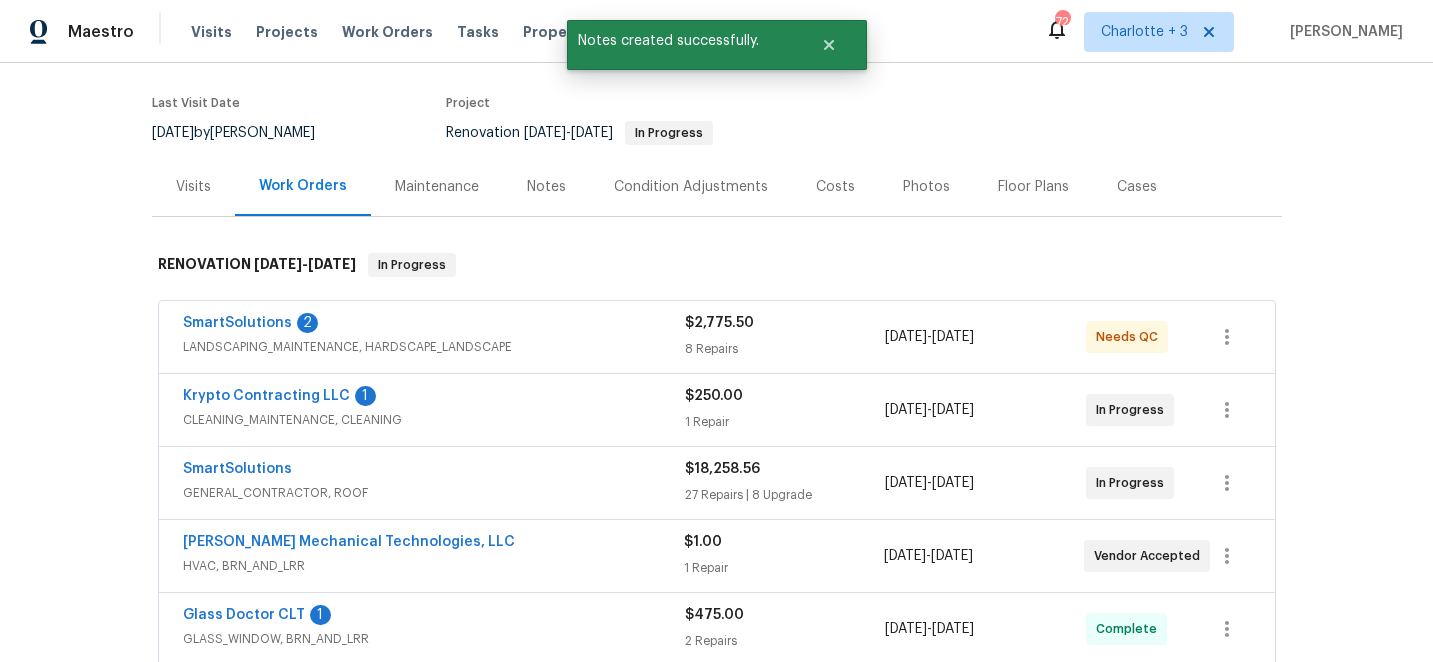 scroll, scrollTop: 166, scrollLeft: 0, axis: vertical 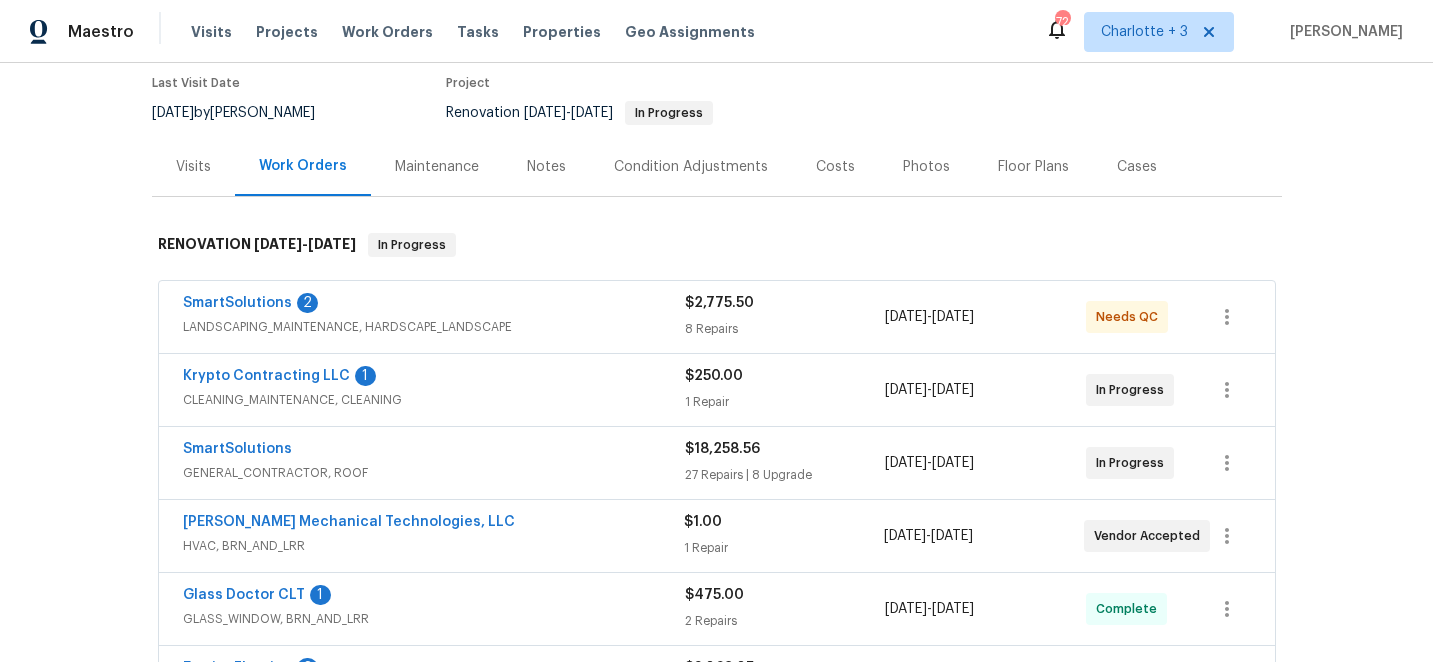 click on "Costs" at bounding box center (835, 167) 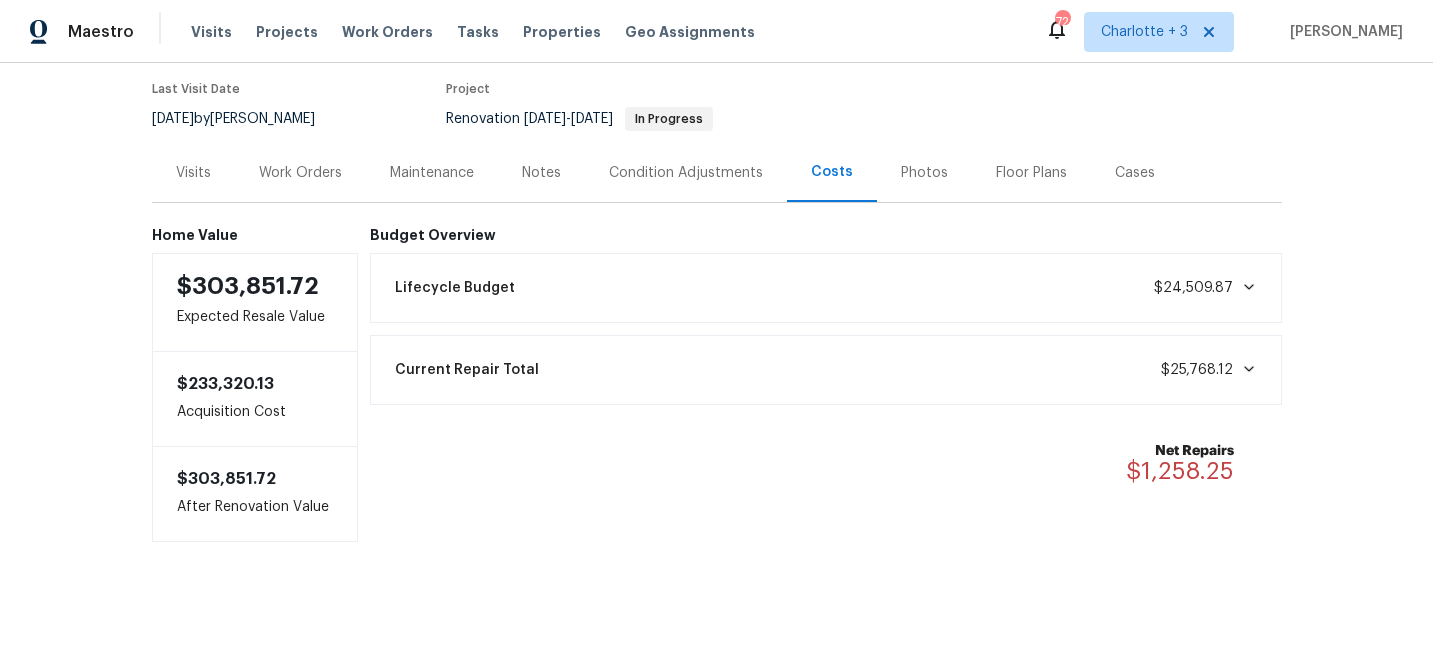 scroll, scrollTop: 161, scrollLeft: 0, axis: vertical 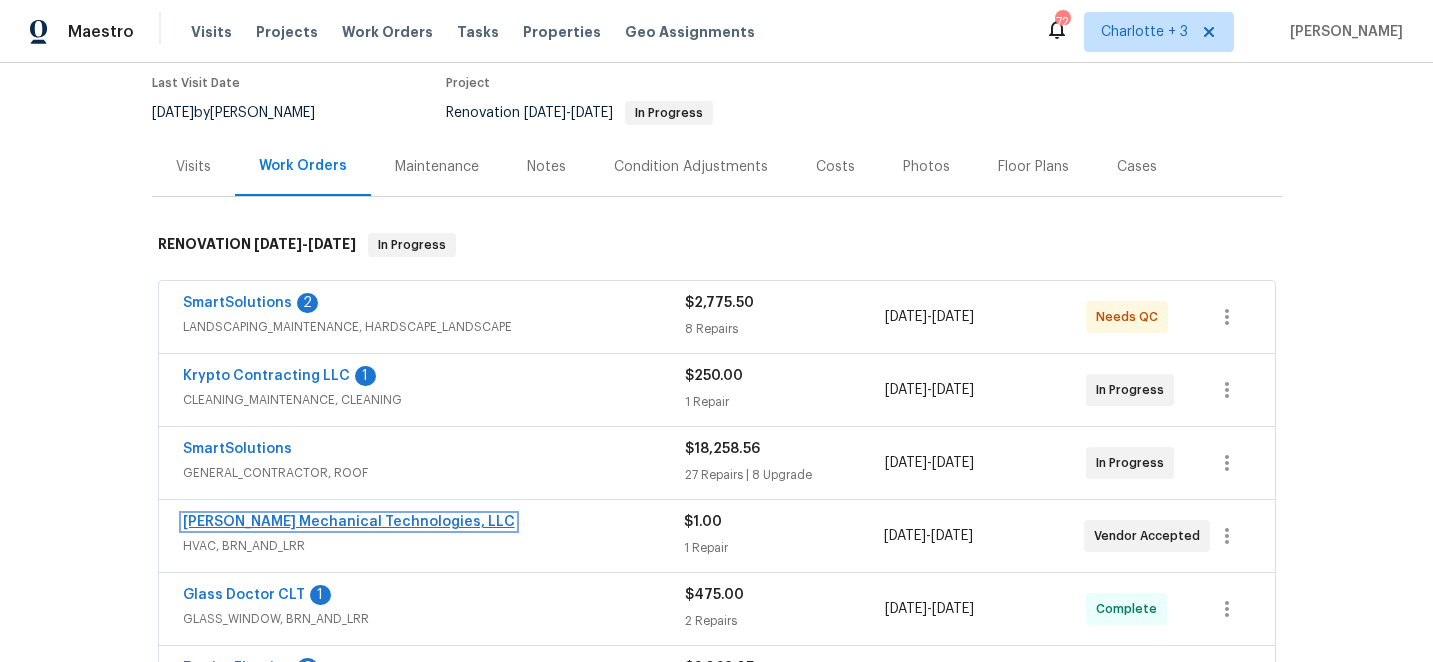 click on "[PERSON_NAME] Mechanical Technologies, LLC" at bounding box center [349, 522] 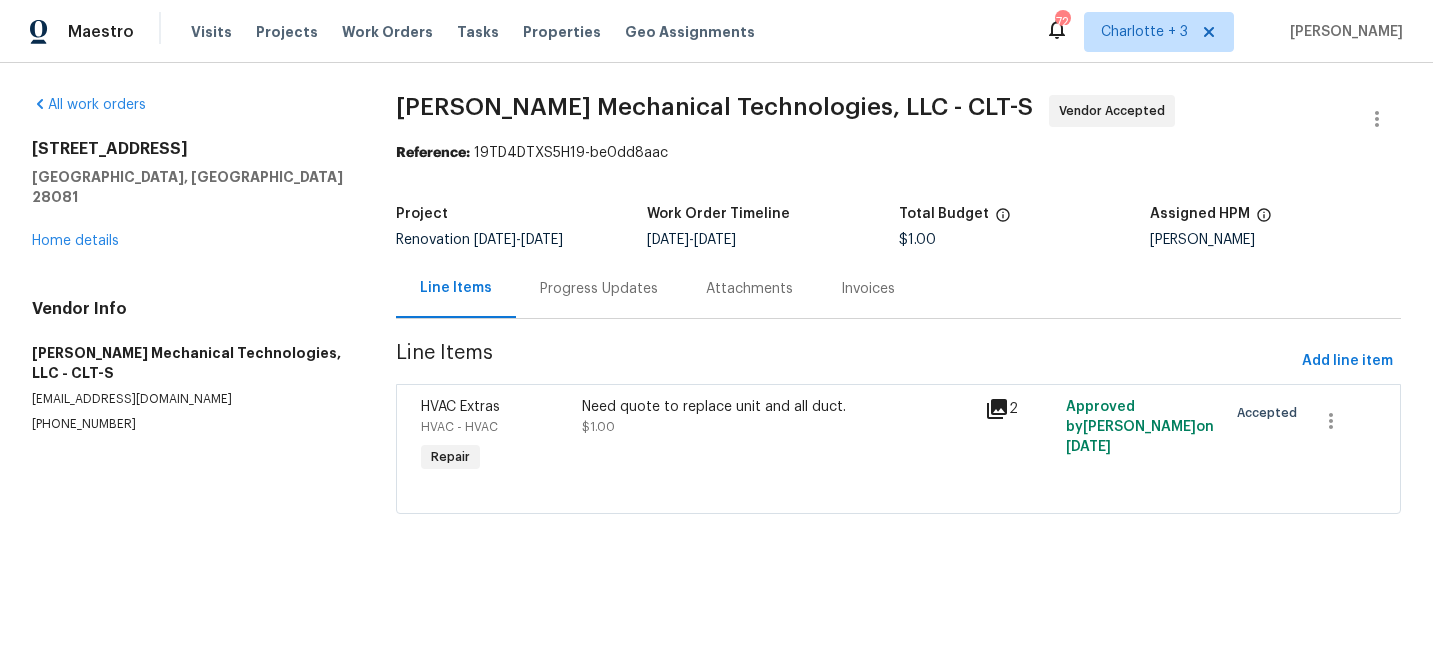 click on "Need quote to replace unit and all duct." at bounding box center (777, 407) 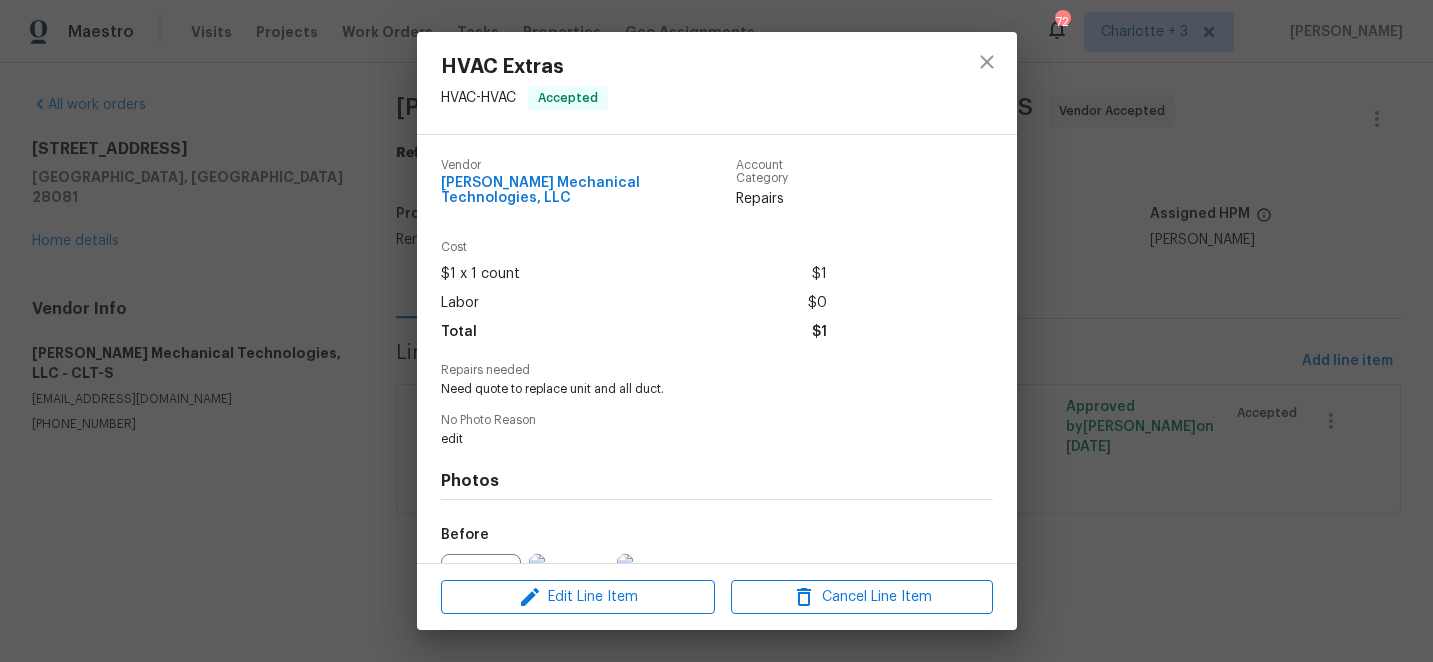 scroll, scrollTop: 208, scrollLeft: 0, axis: vertical 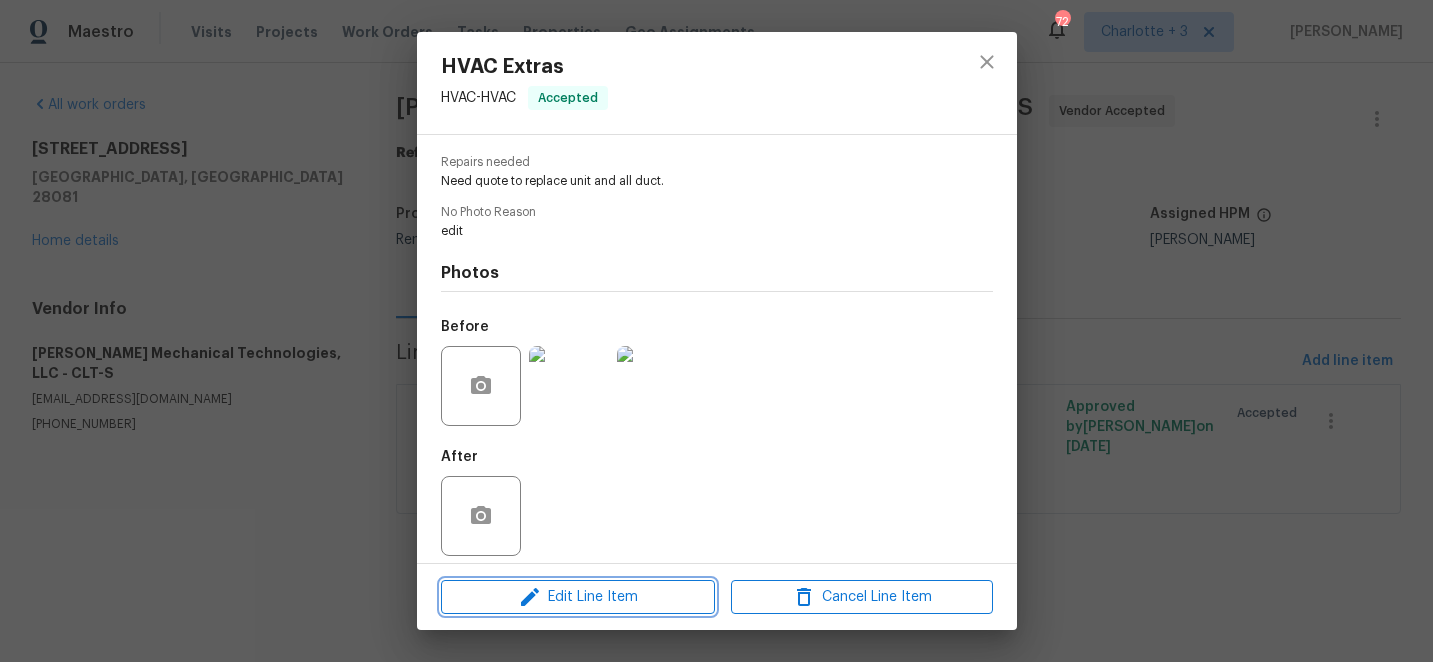 click on "Edit Line Item" at bounding box center [578, 597] 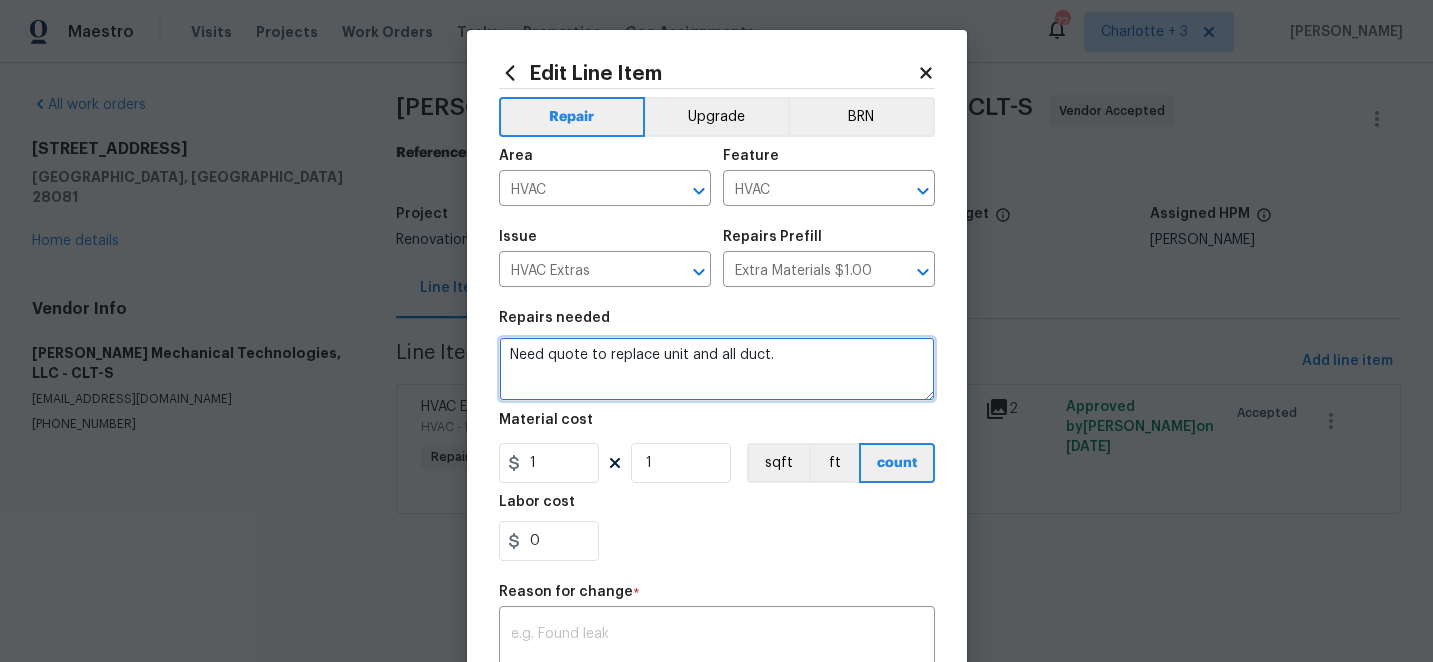 click on "Need quote to replace unit and all duct." at bounding box center [717, 369] 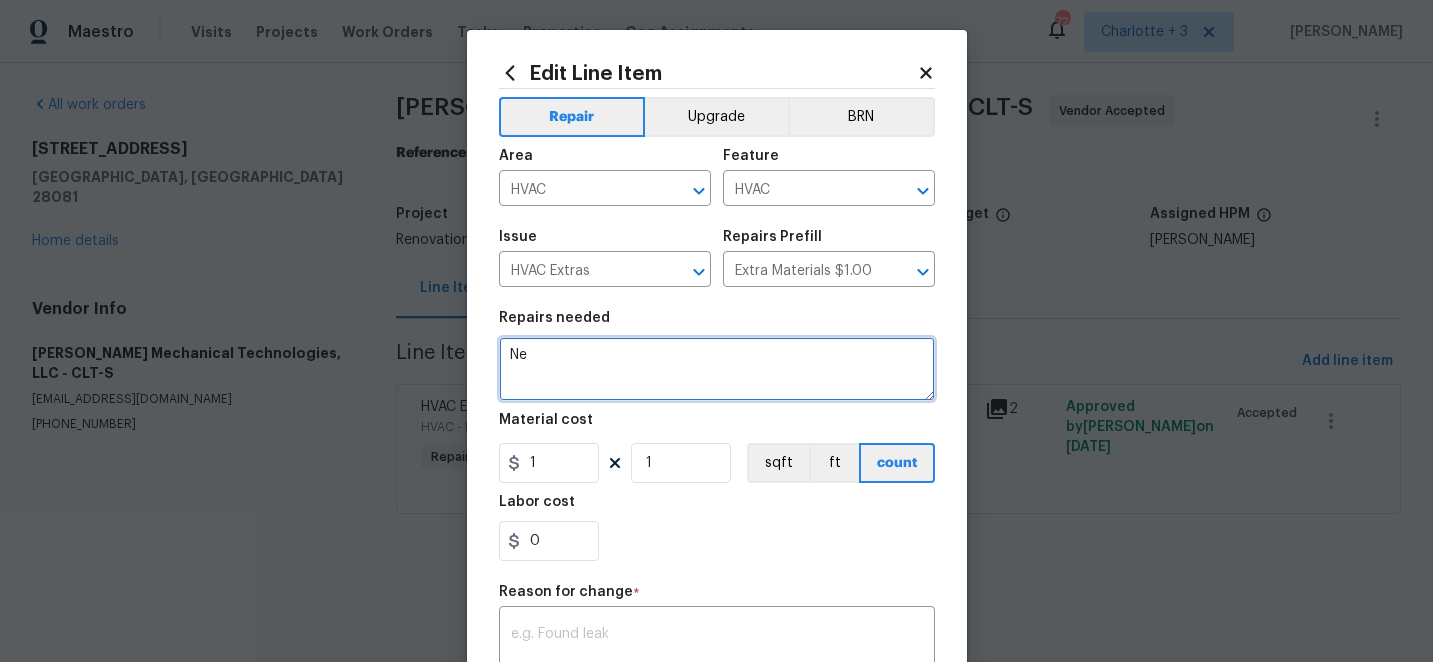 type on "N" 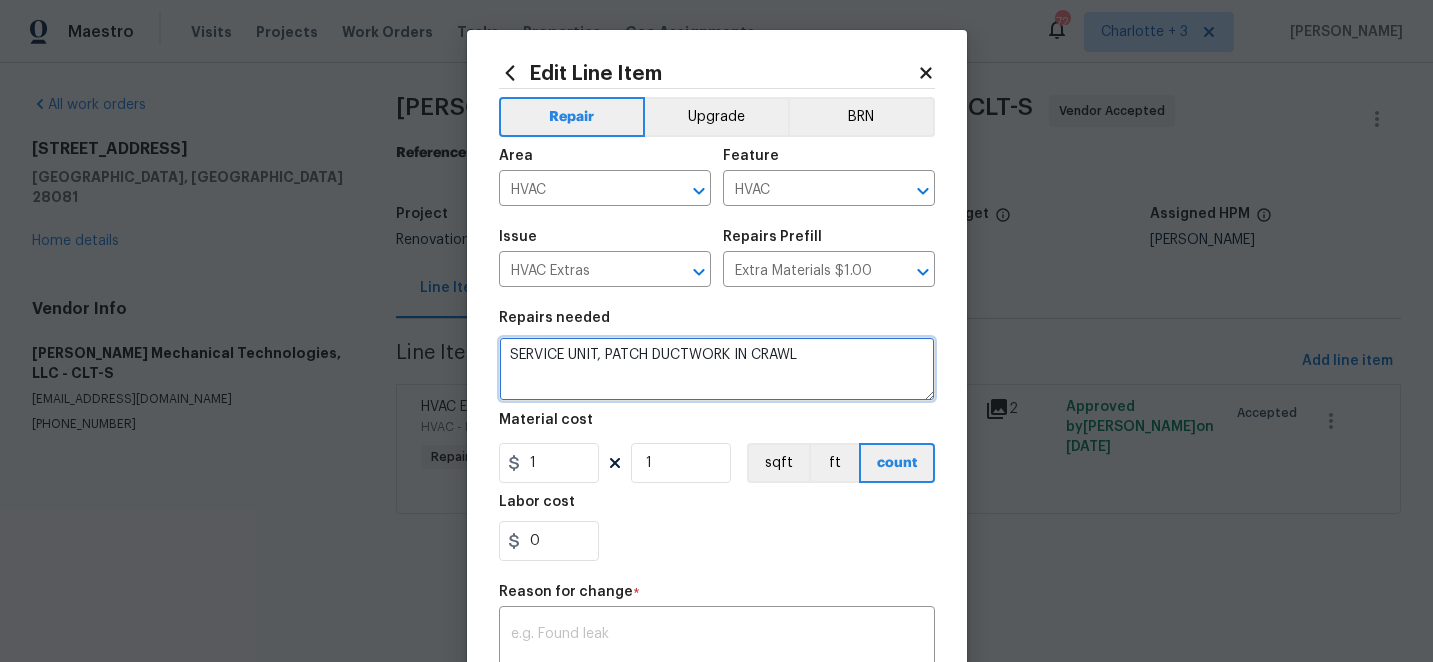 type on "SERVICE UNIT, PATCH DUCTWORK IN CRAWL" 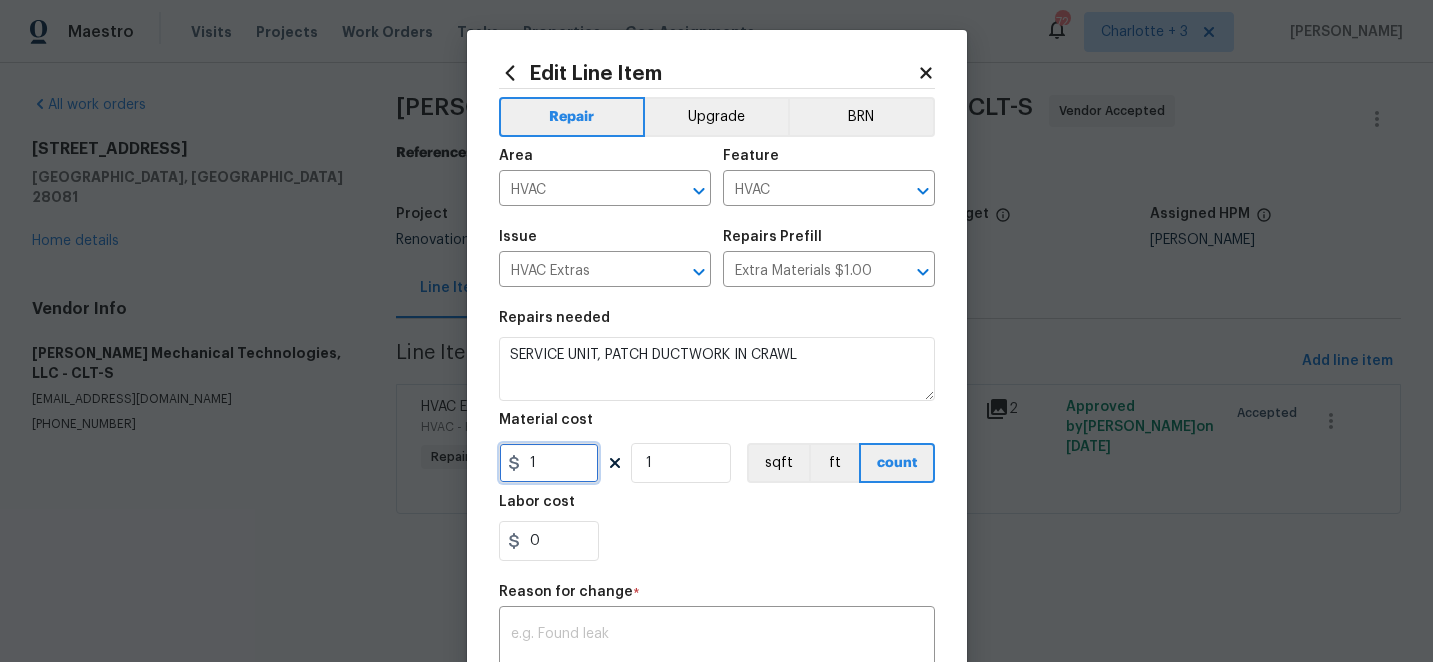 click on "1" at bounding box center [549, 463] 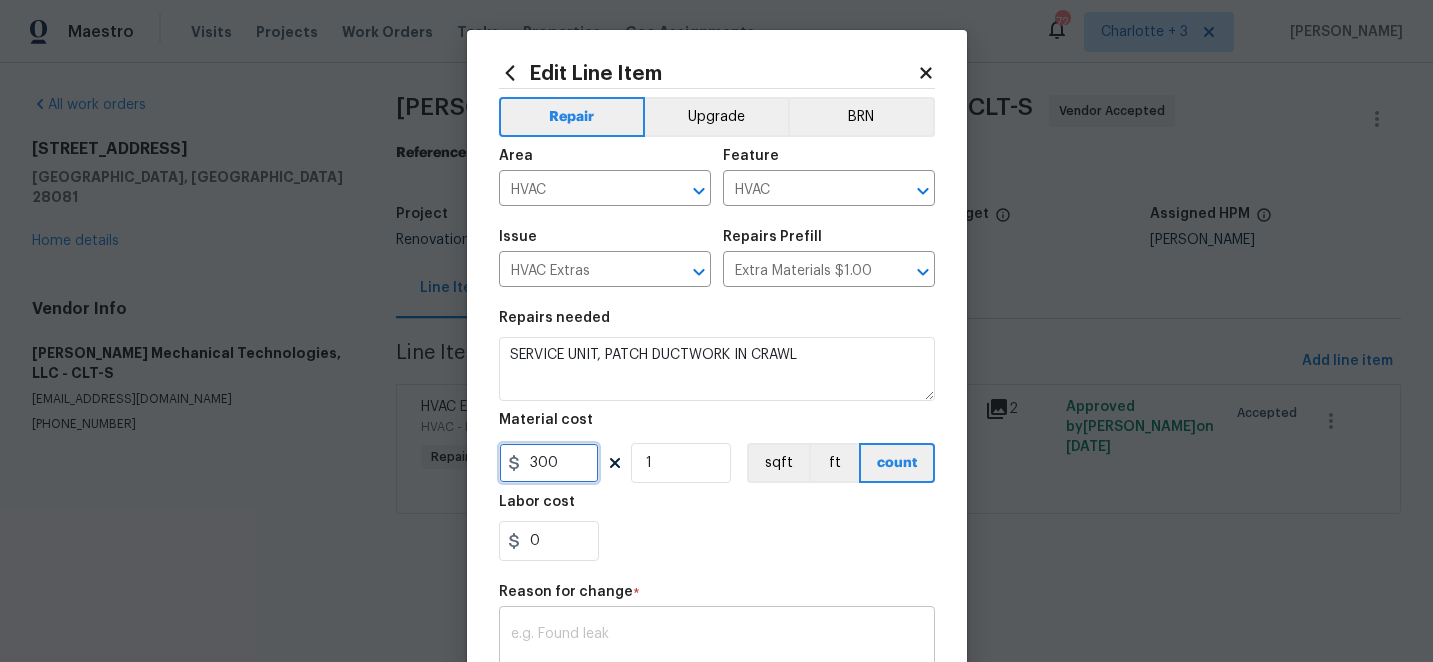 type on "300" 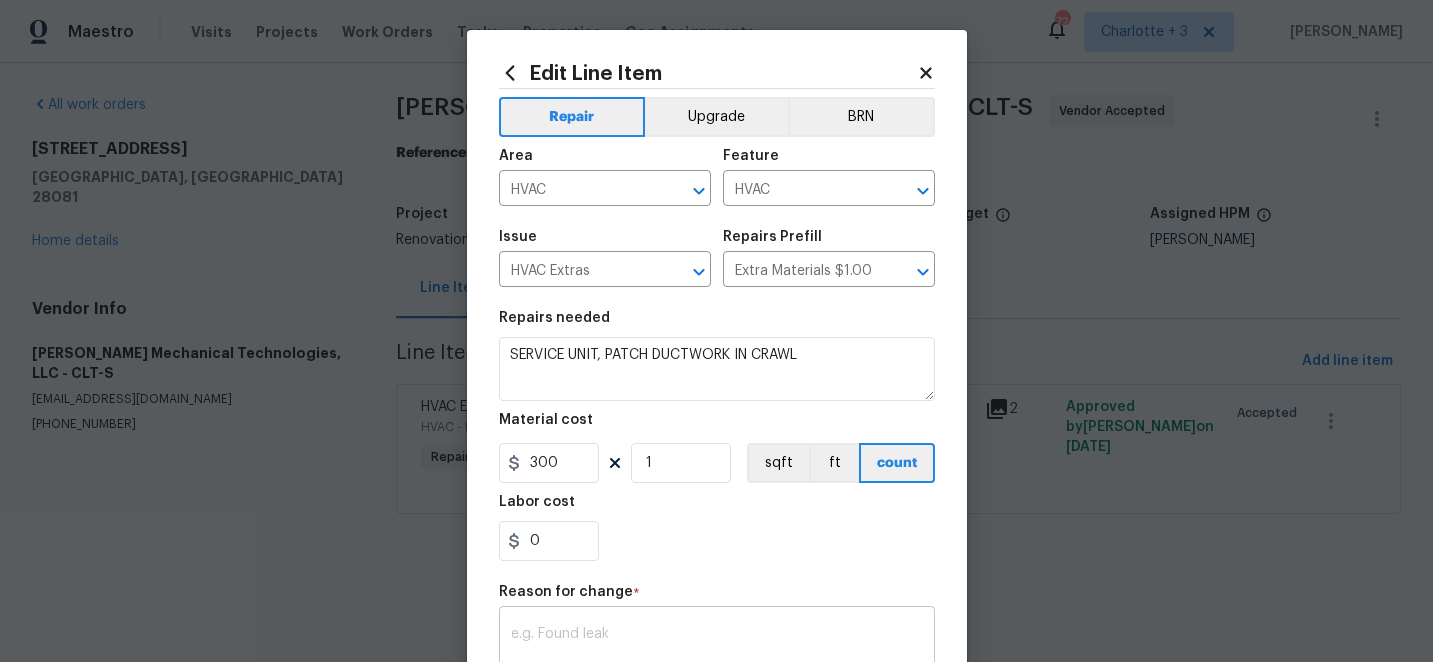 click on "Repair Upgrade BRN Area HVAC ​ Feature HVAC ​ Issue HVAC Extras ​ Repairs Prefill Extra Materials $1.00 ​ Repairs needed SERVICE UNIT, PATCH DUCTWORK IN CRAWL Material cost 300 1 sqft ft count Labor cost 0 Reason for change * x ​ Photos Create without photos" at bounding box center (717, 477) 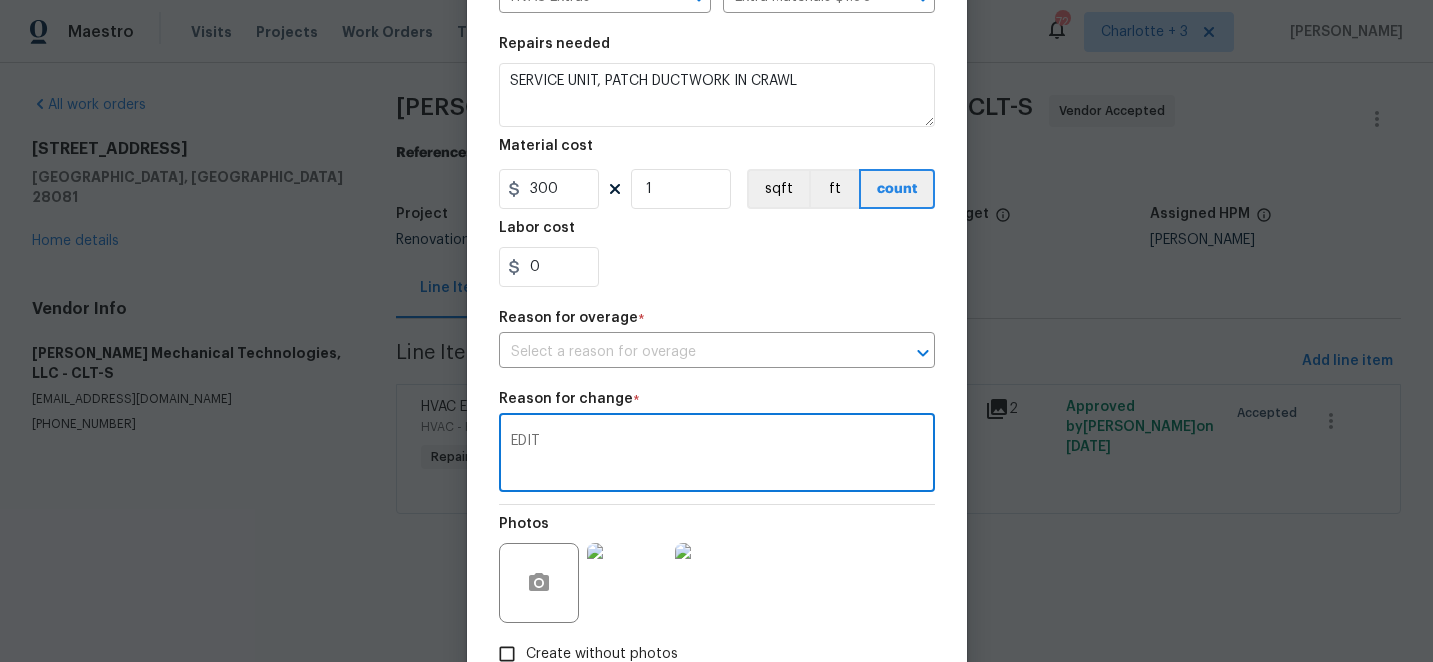 scroll, scrollTop: 405, scrollLeft: 0, axis: vertical 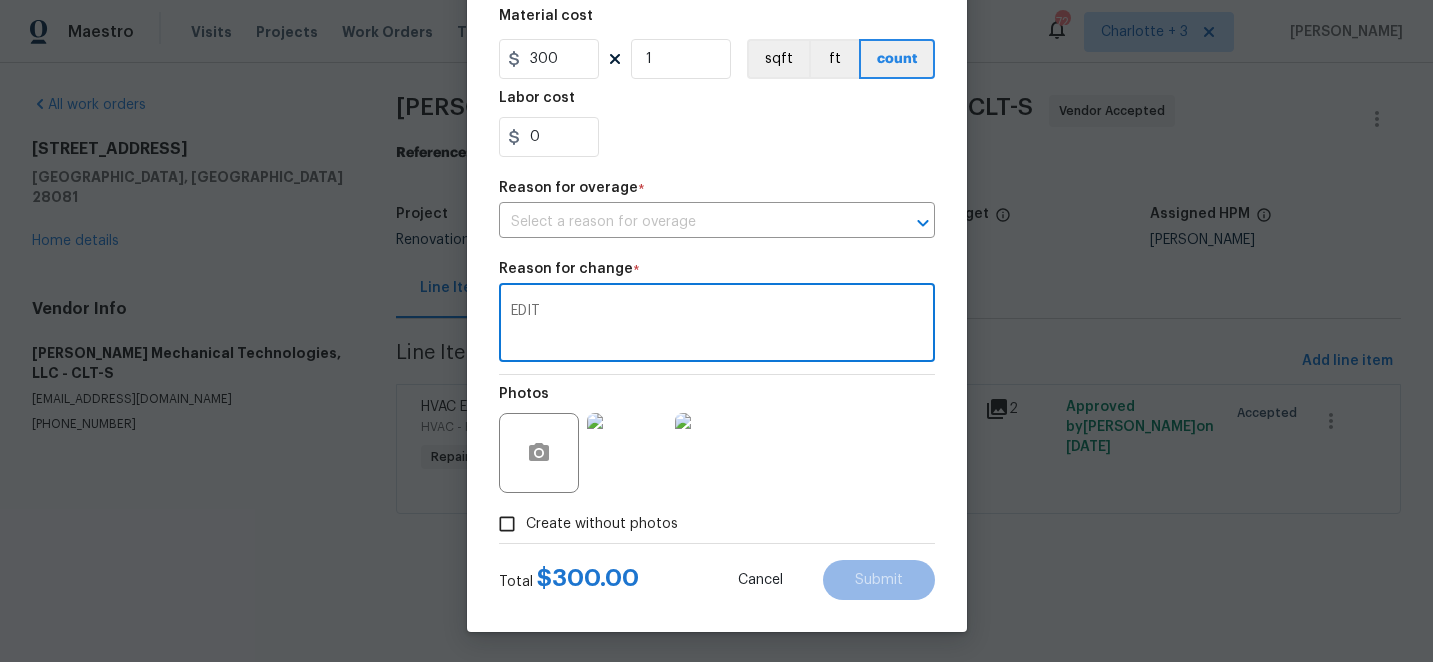 type on "EDIT" 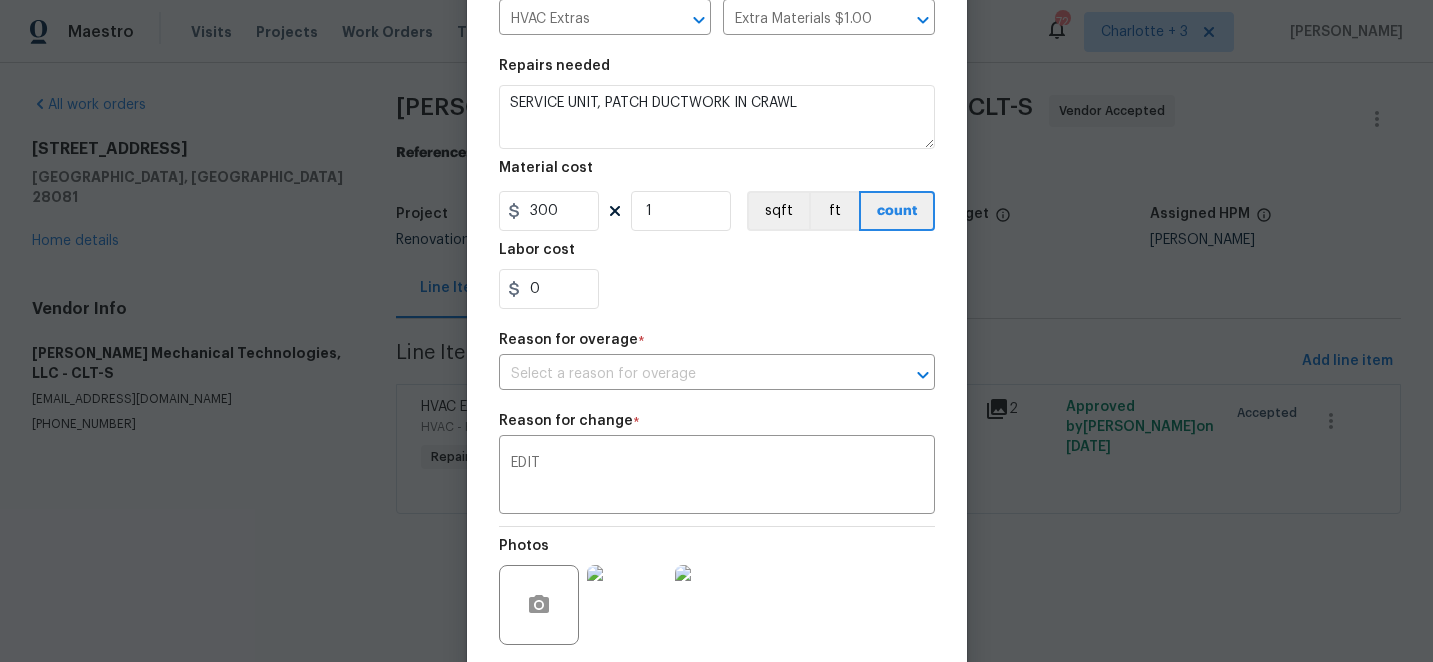 scroll, scrollTop: 0, scrollLeft: 0, axis: both 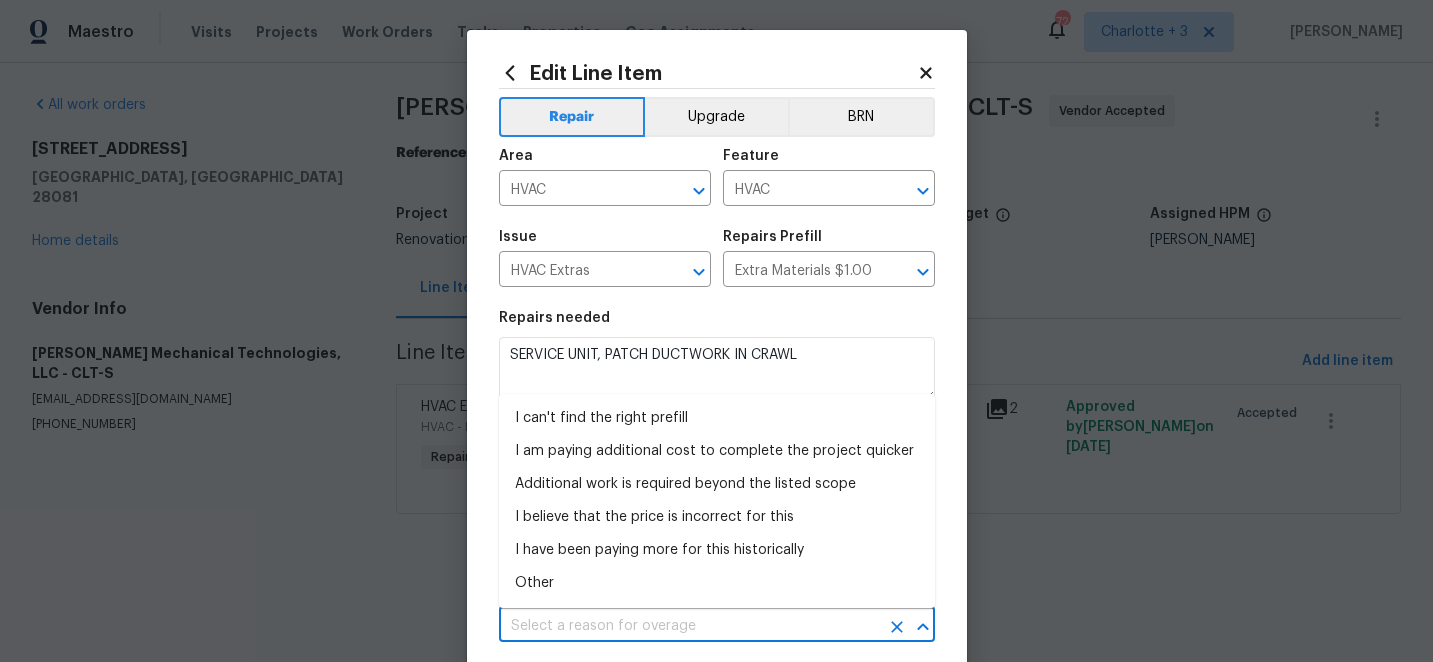 click at bounding box center (689, 626) 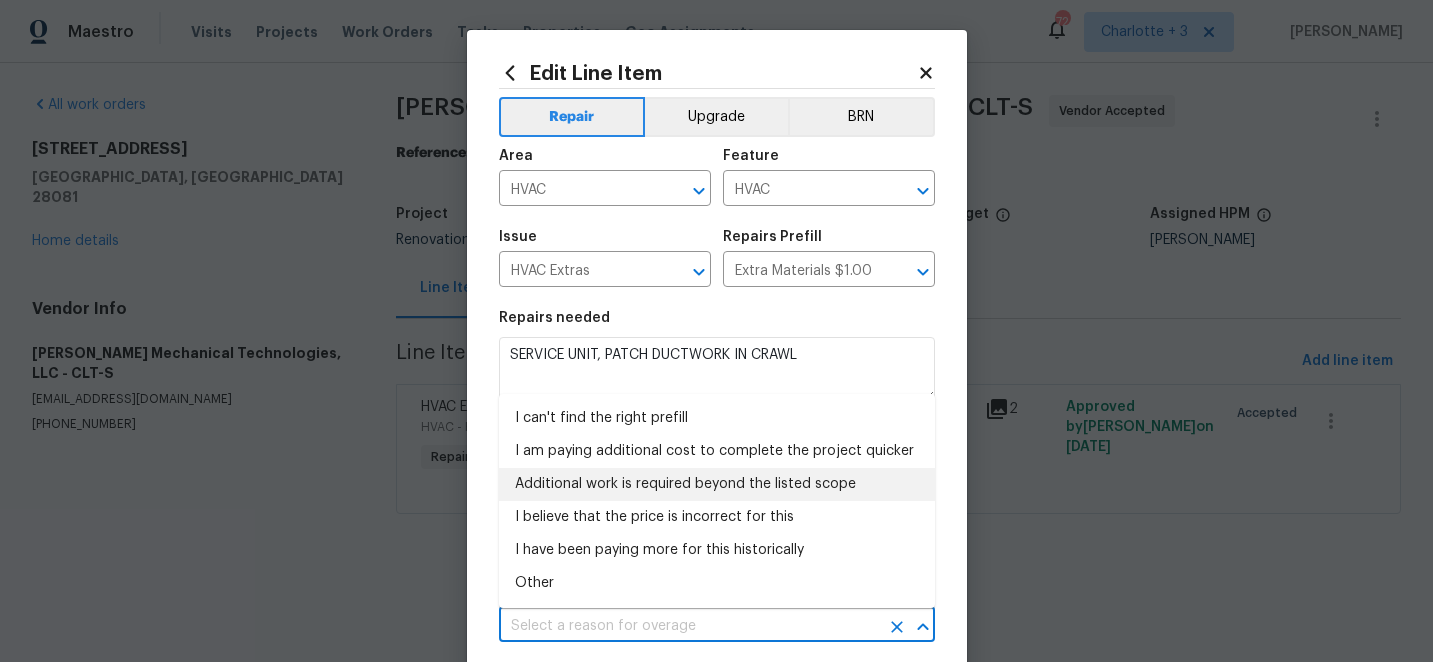 click on "Additional work is required beyond the listed scope" at bounding box center [717, 484] 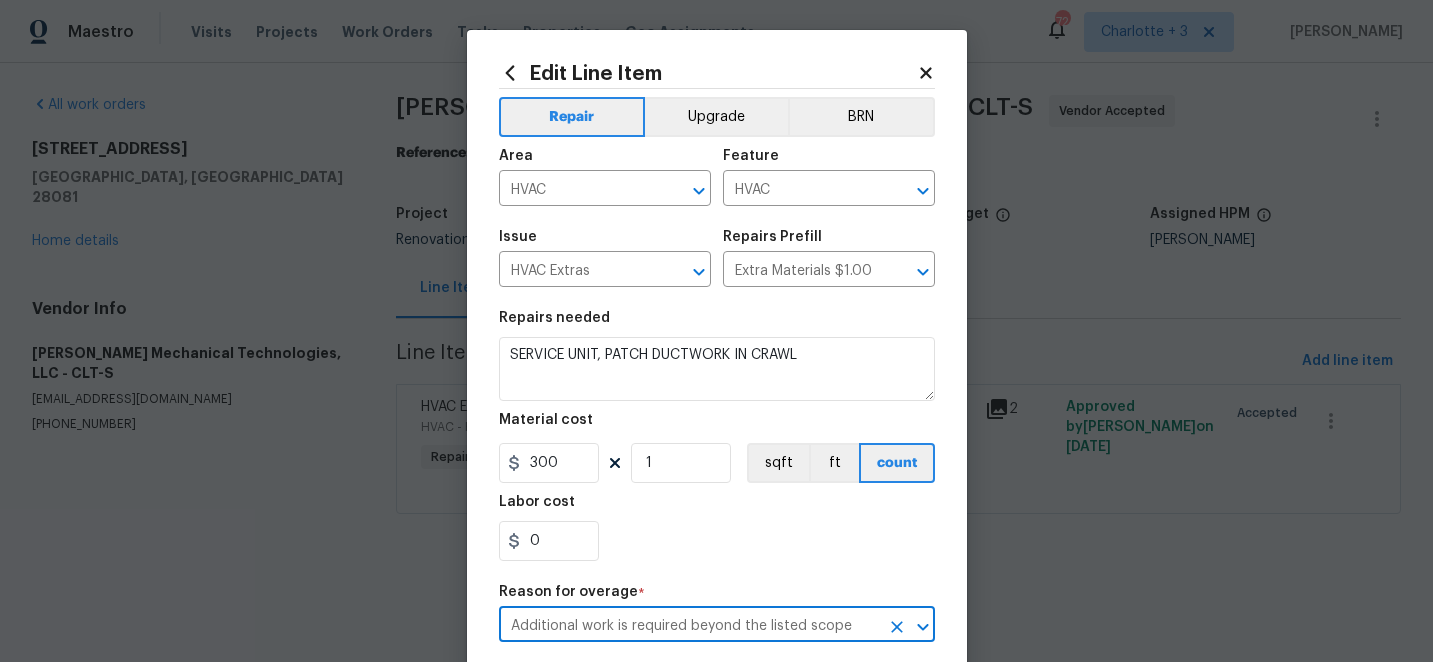 scroll, scrollTop: 405, scrollLeft: 0, axis: vertical 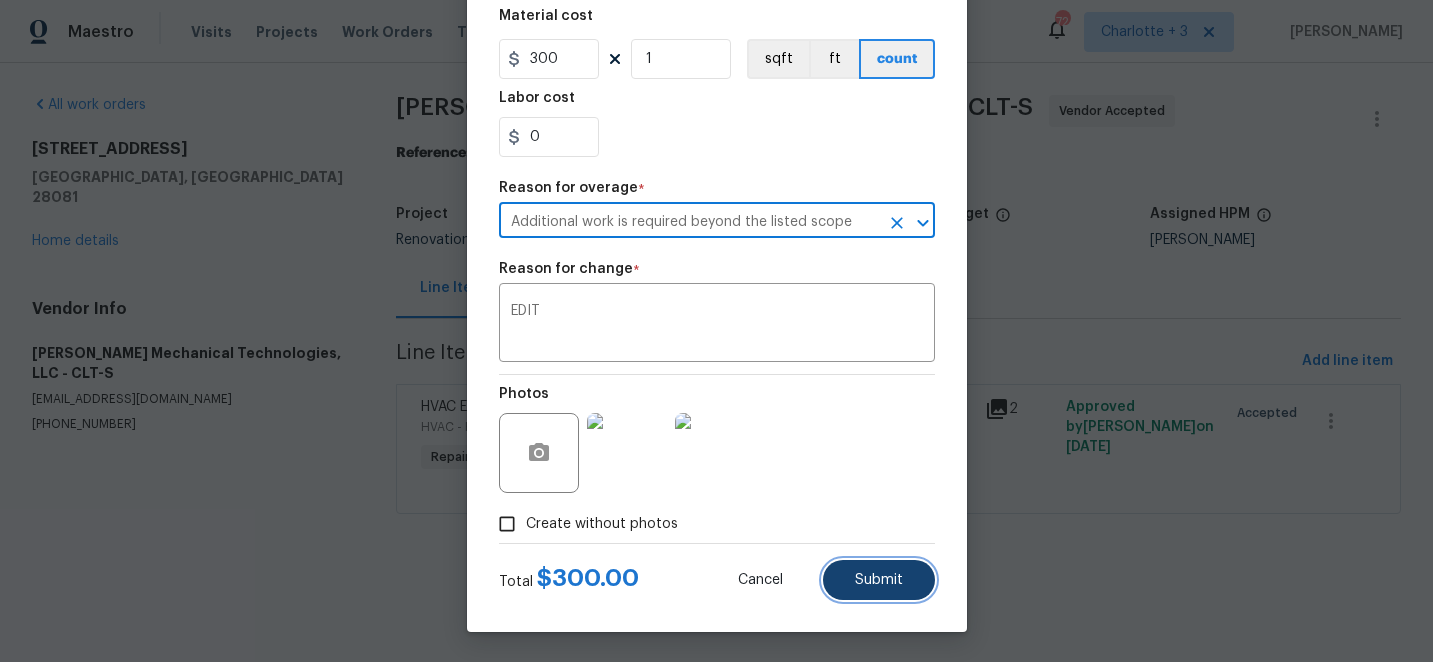 click on "Submit" at bounding box center [879, 580] 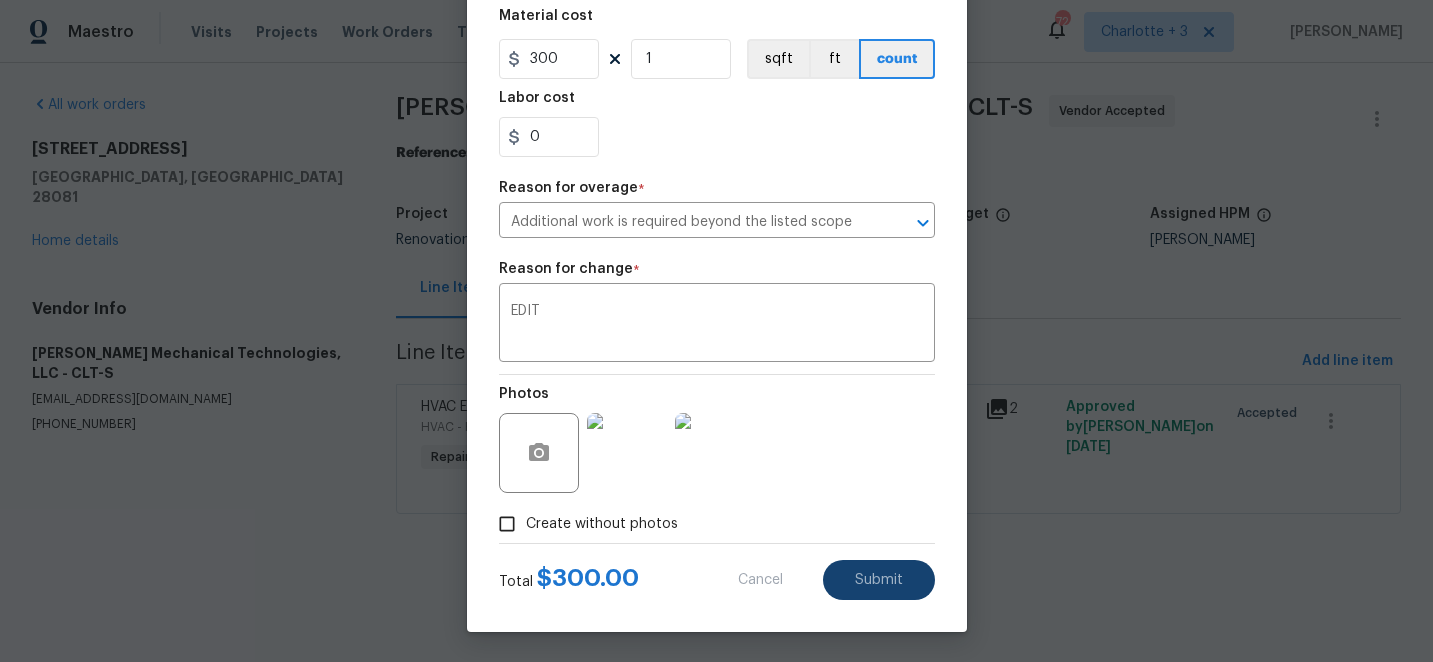 type on "Need quote to replace unit and all duct." 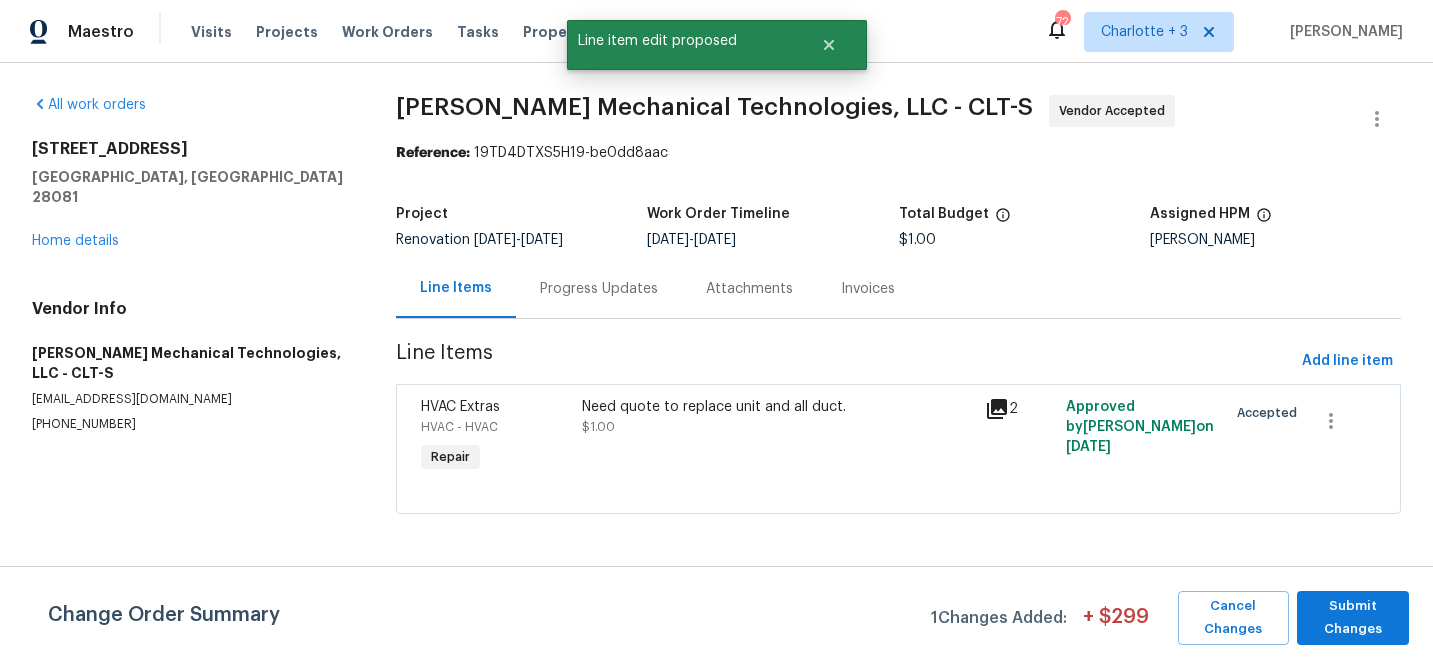scroll, scrollTop: 0, scrollLeft: 0, axis: both 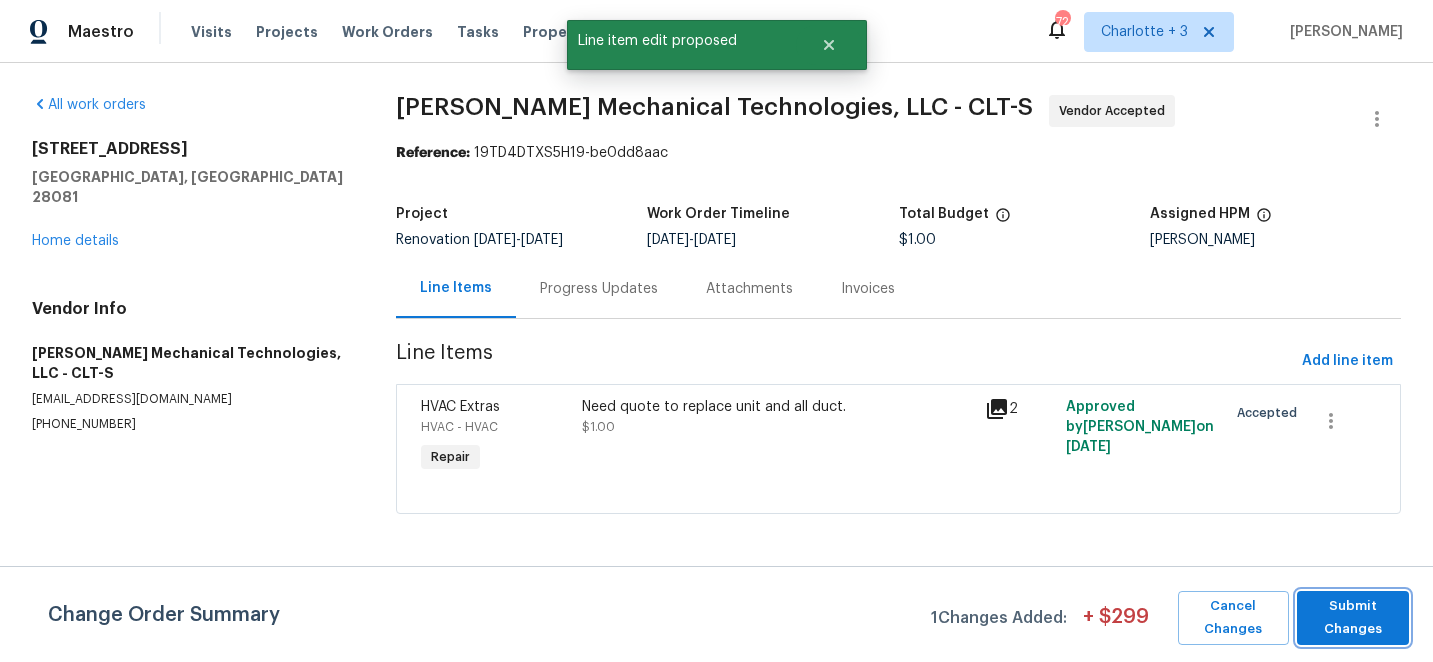 click on "Submit Changes" at bounding box center (1353, 618) 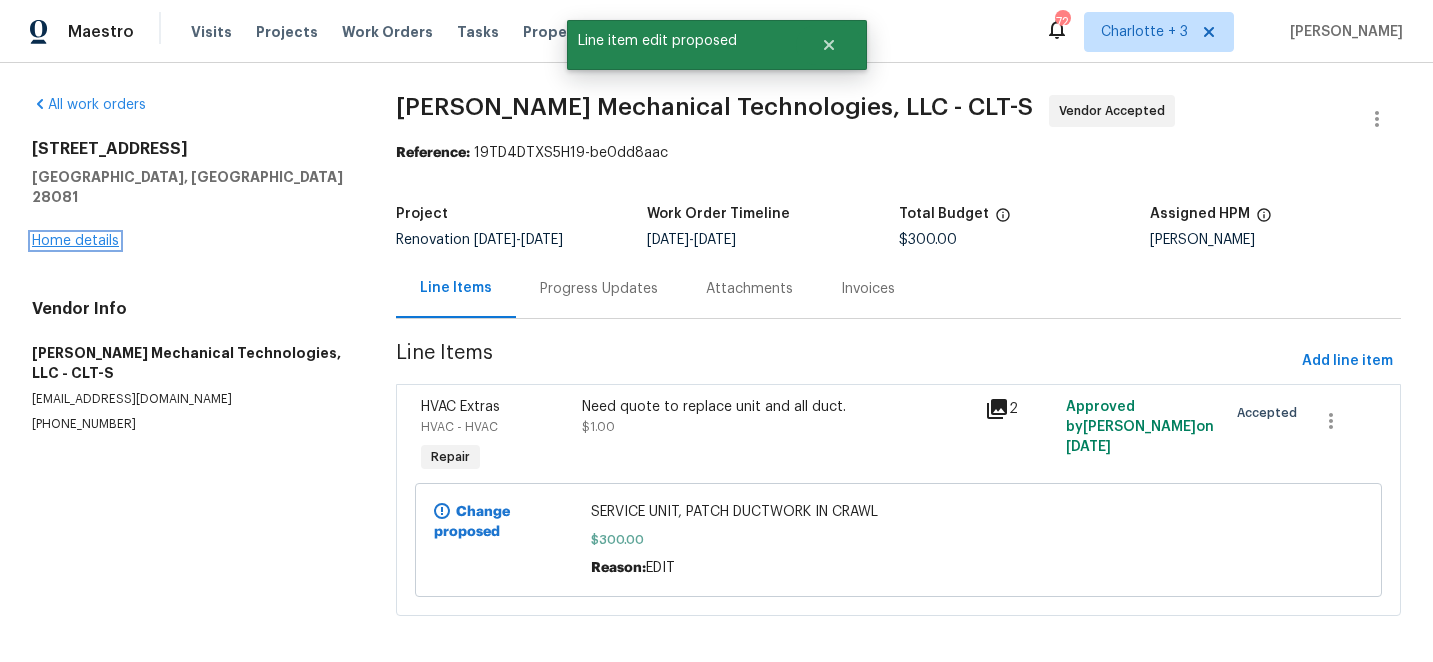 click on "Home details" at bounding box center [75, 241] 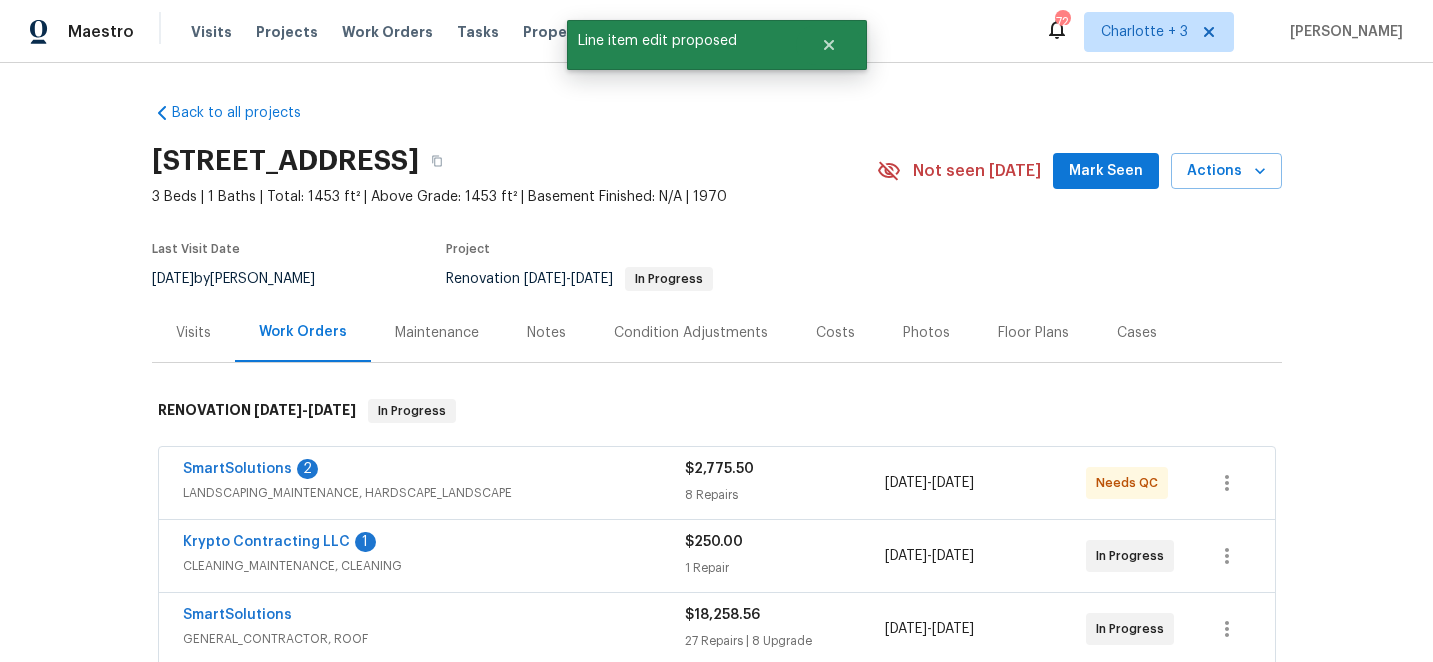 click on "Costs" at bounding box center (835, 333) 